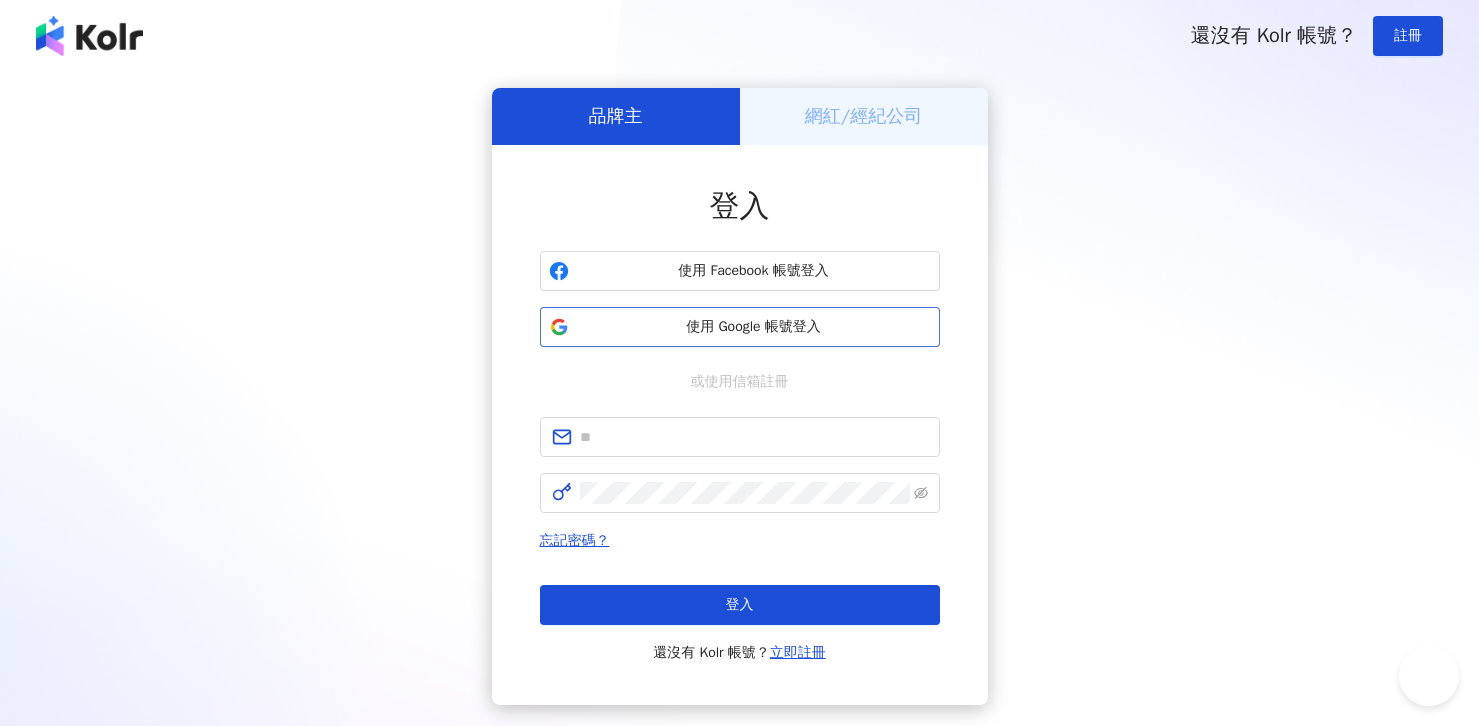 scroll, scrollTop: 0, scrollLeft: 0, axis: both 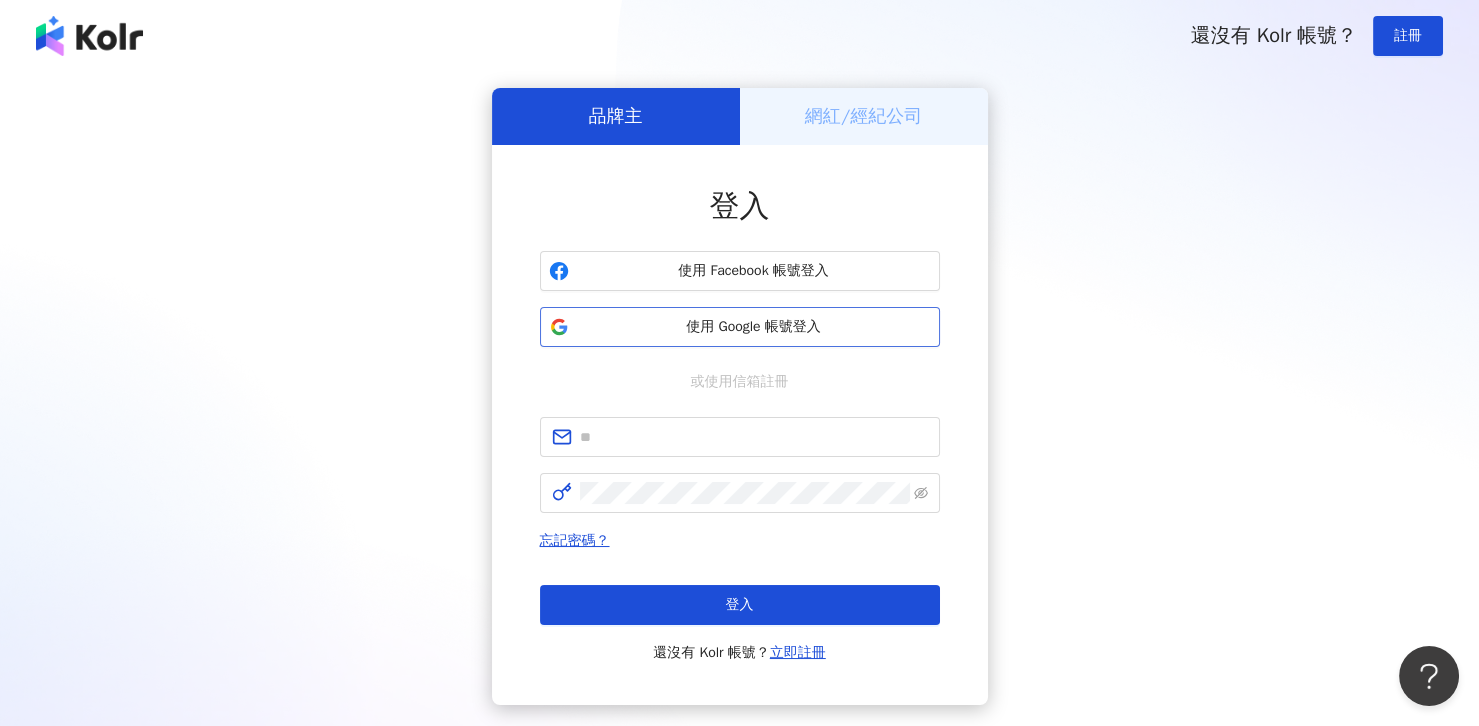 click on "使用 Google 帳號登入" at bounding box center (754, 327) 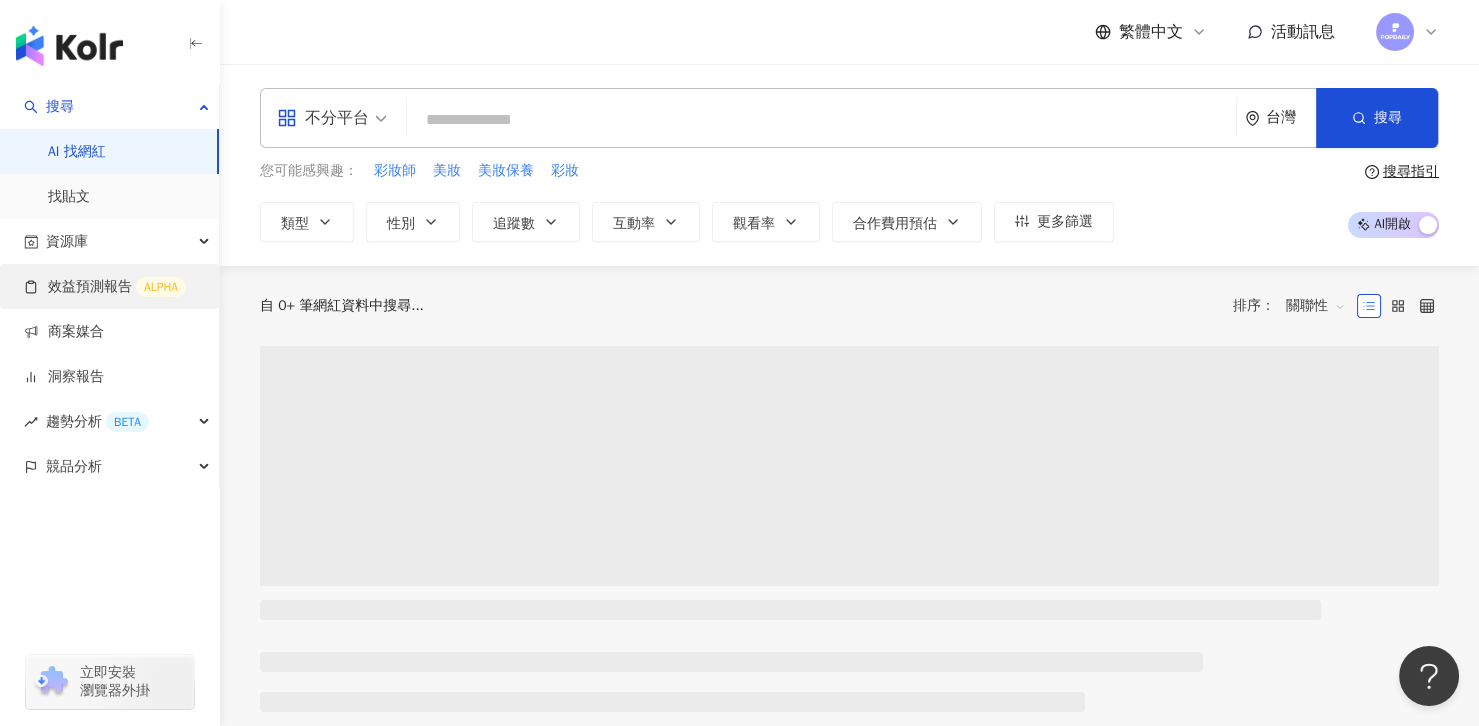 click on "效益預測報告 ALPHA" at bounding box center (105, 287) 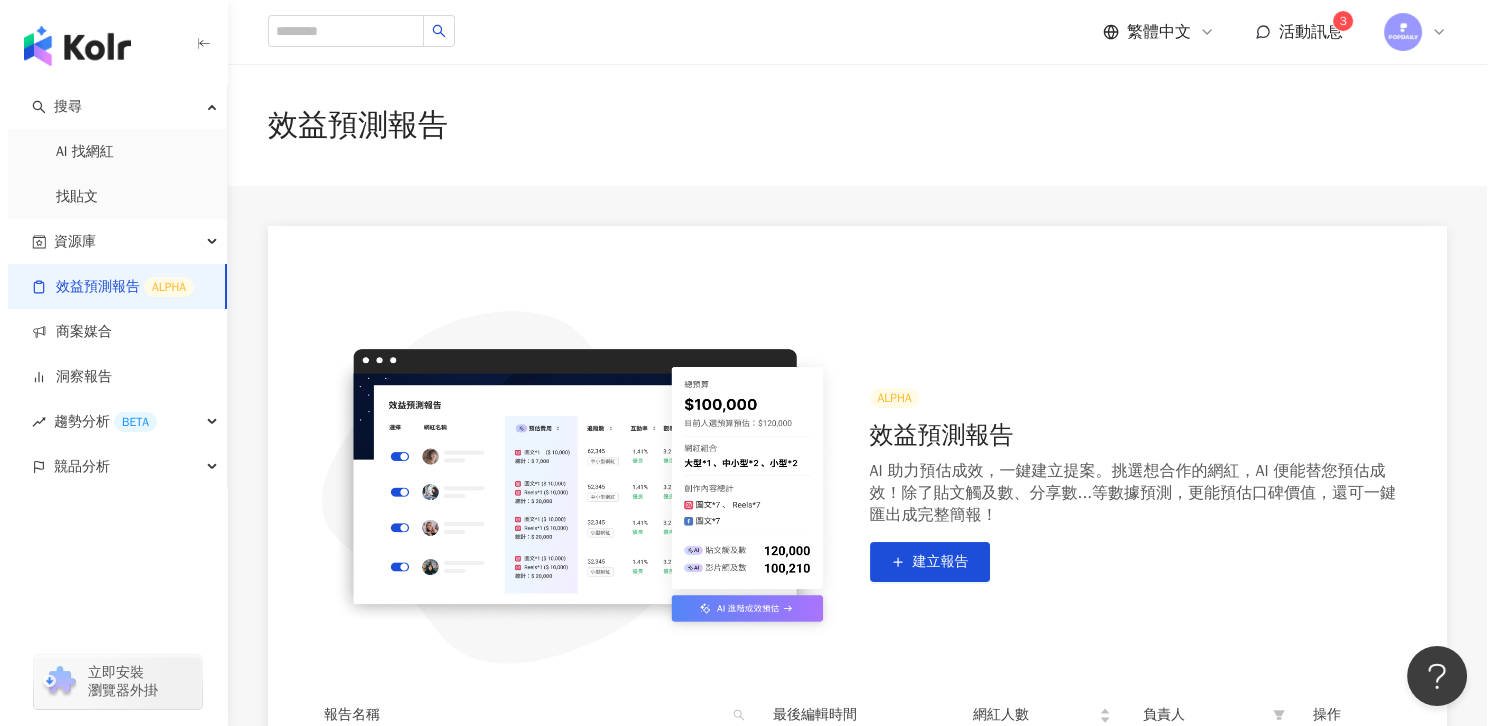 scroll, scrollTop: 340, scrollLeft: 0, axis: vertical 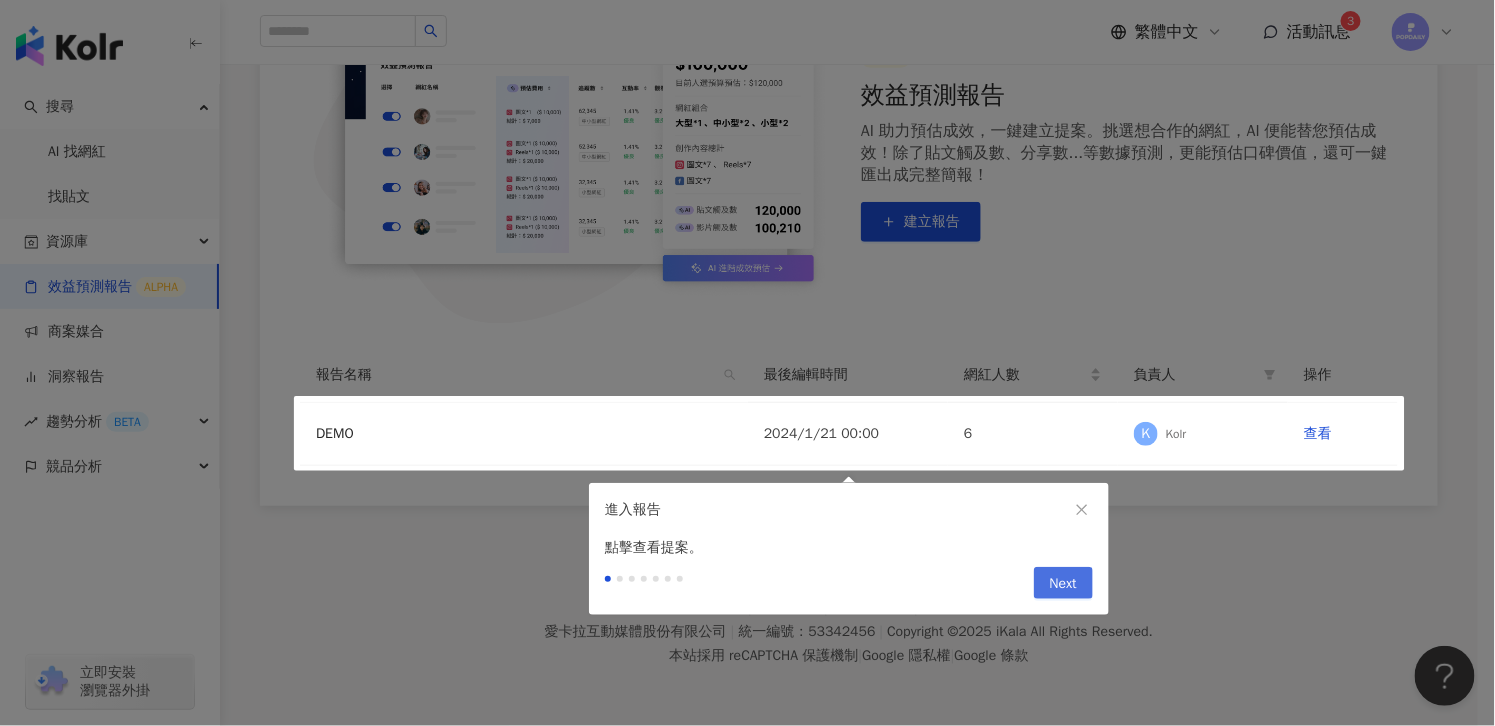click on "Next" at bounding box center (1063, 584) 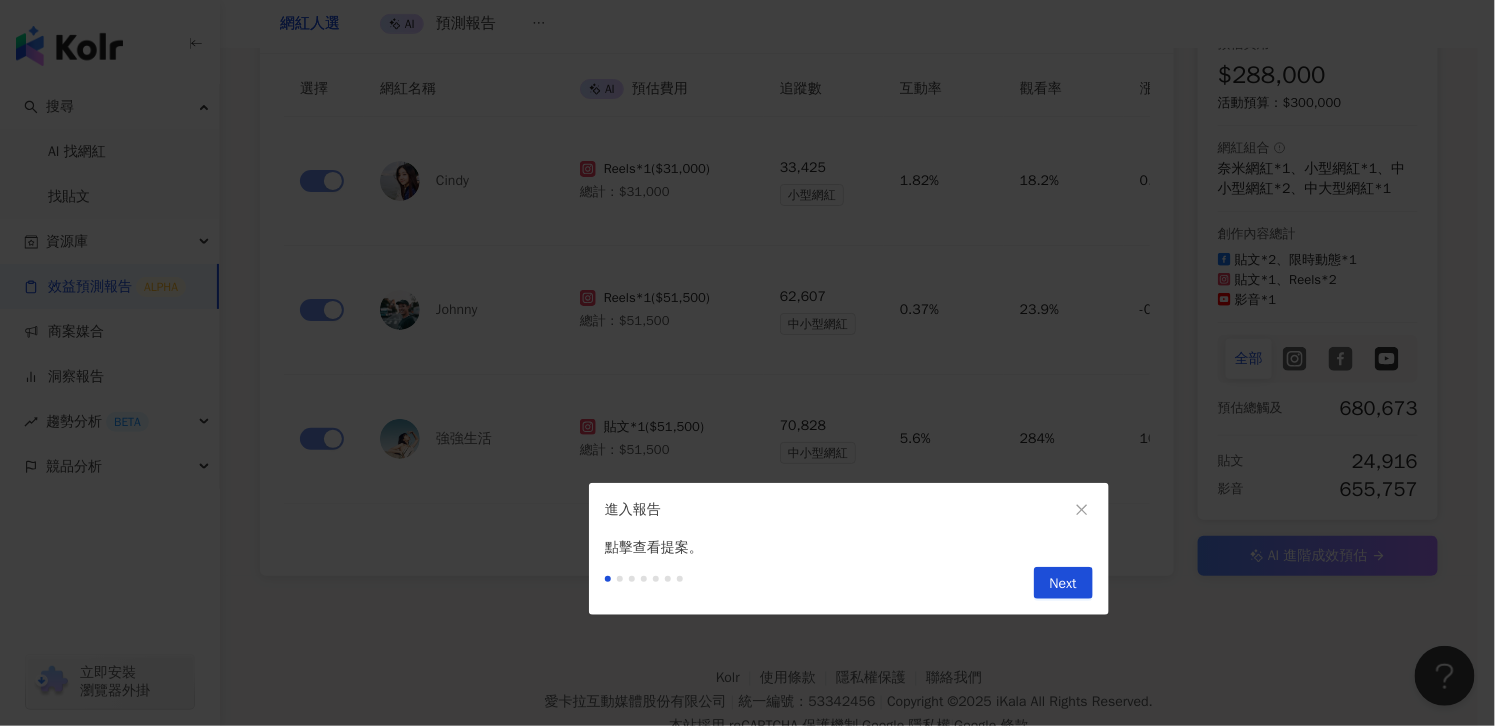 scroll, scrollTop: 0, scrollLeft: 0, axis: both 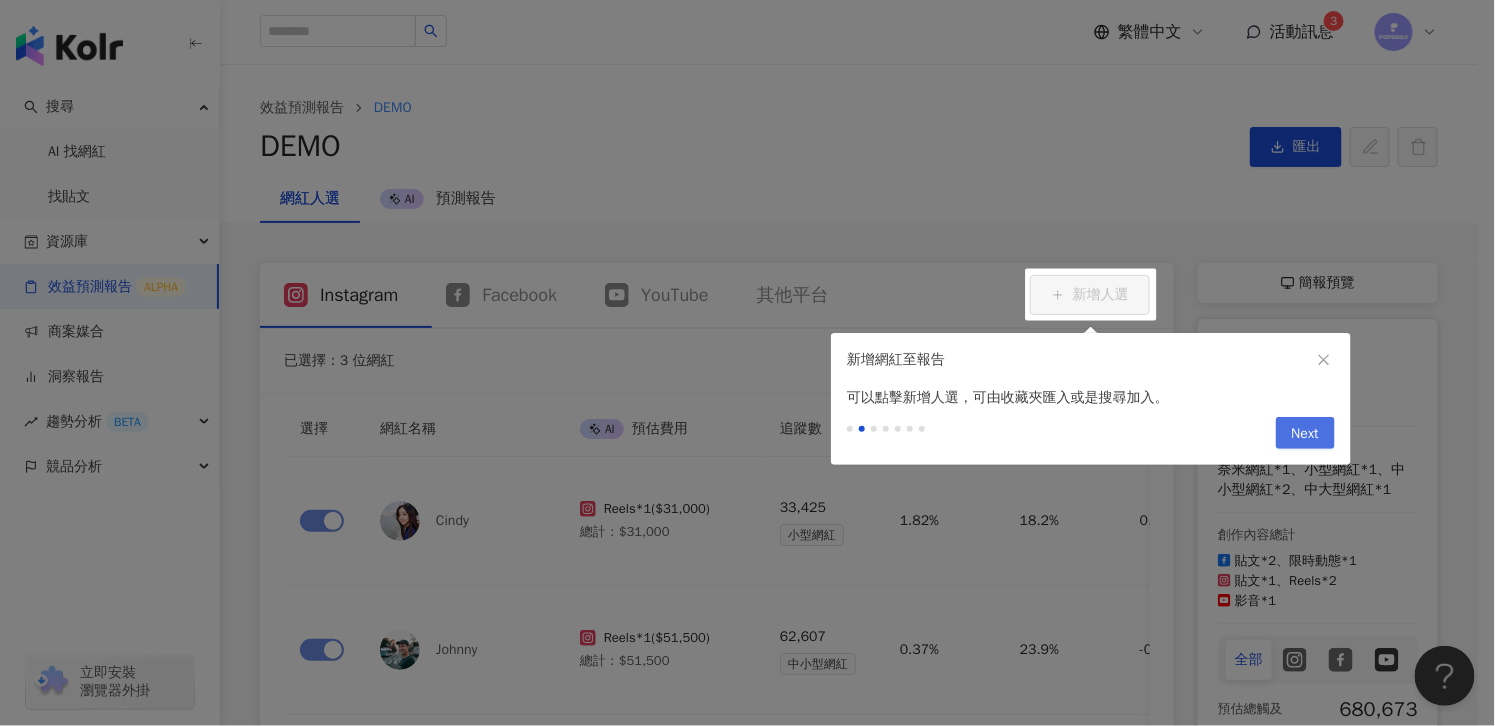 click on "Next" at bounding box center (1305, 434) 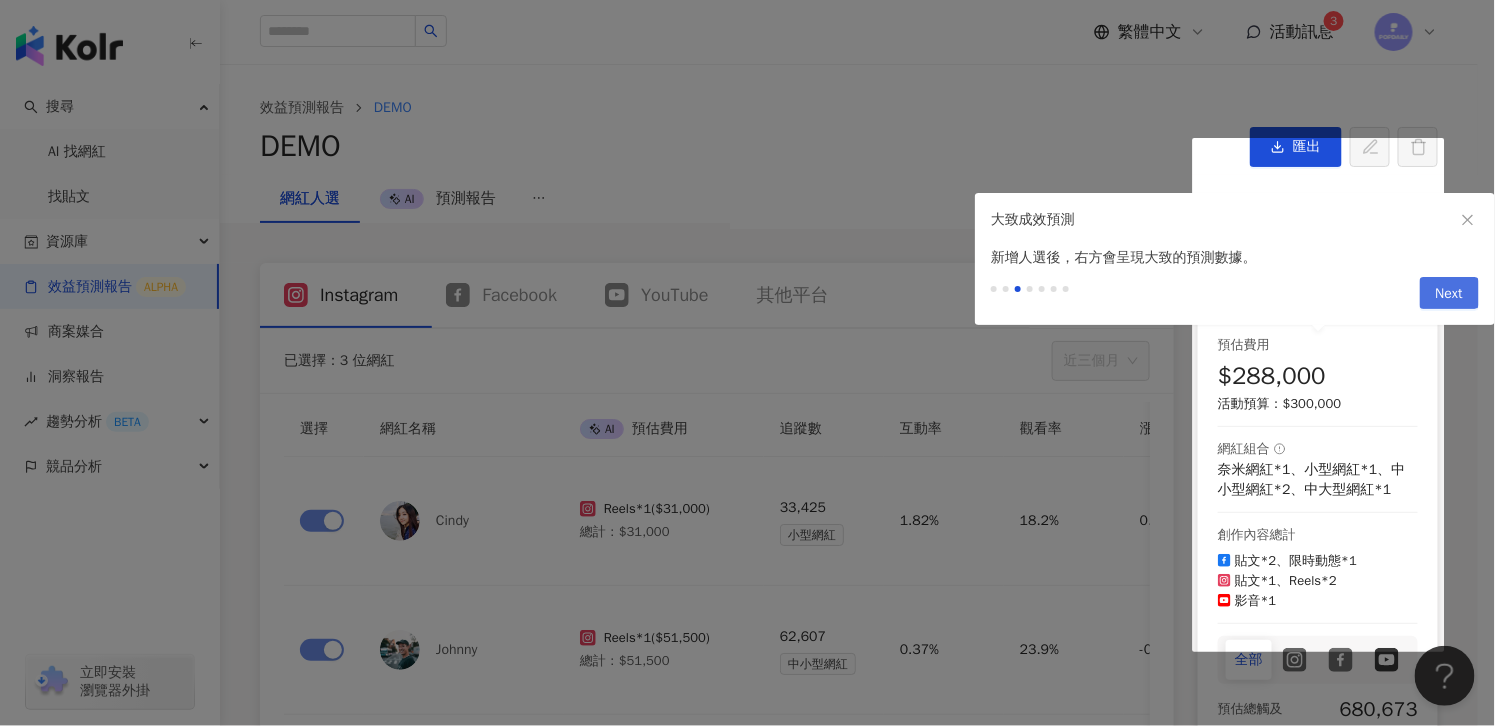 scroll, scrollTop: 205, scrollLeft: 0, axis: vertical 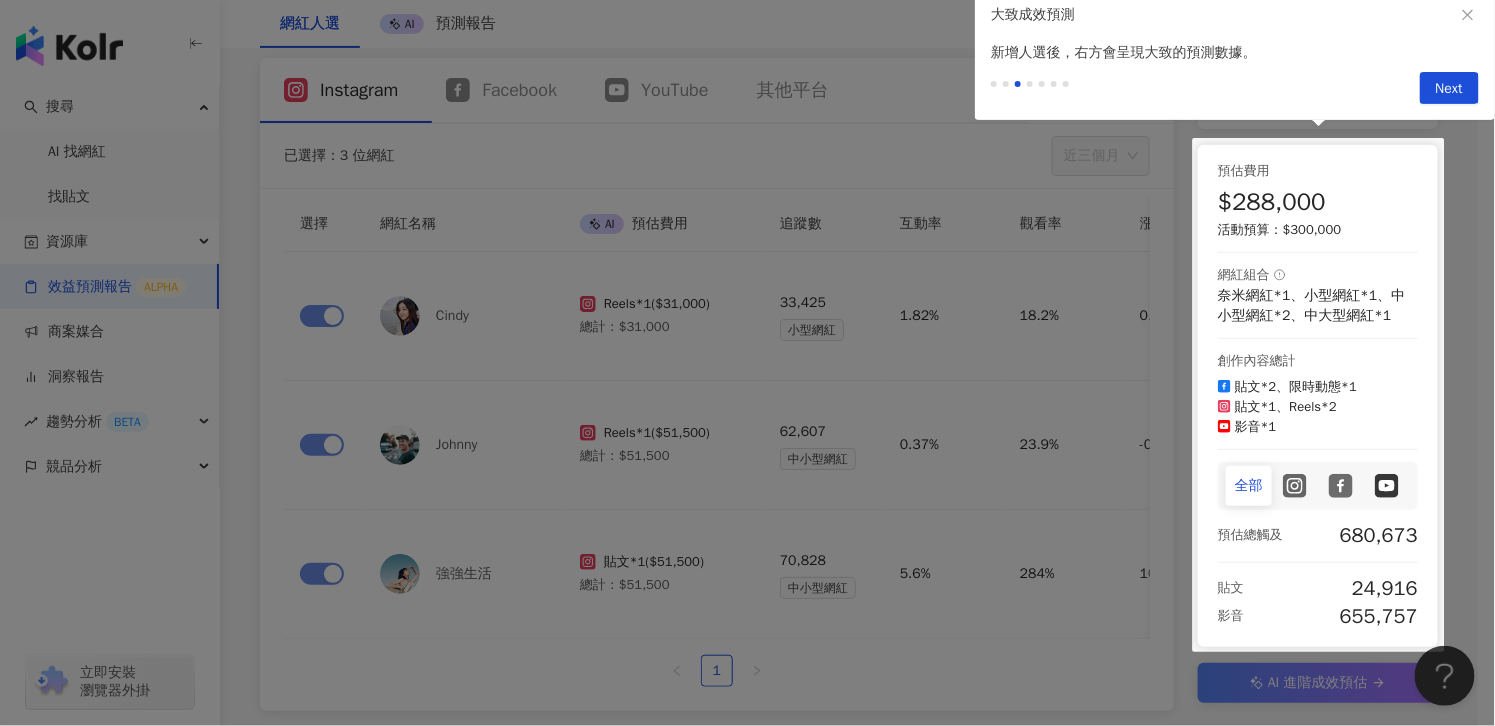 click at bounding box center [747, 363] 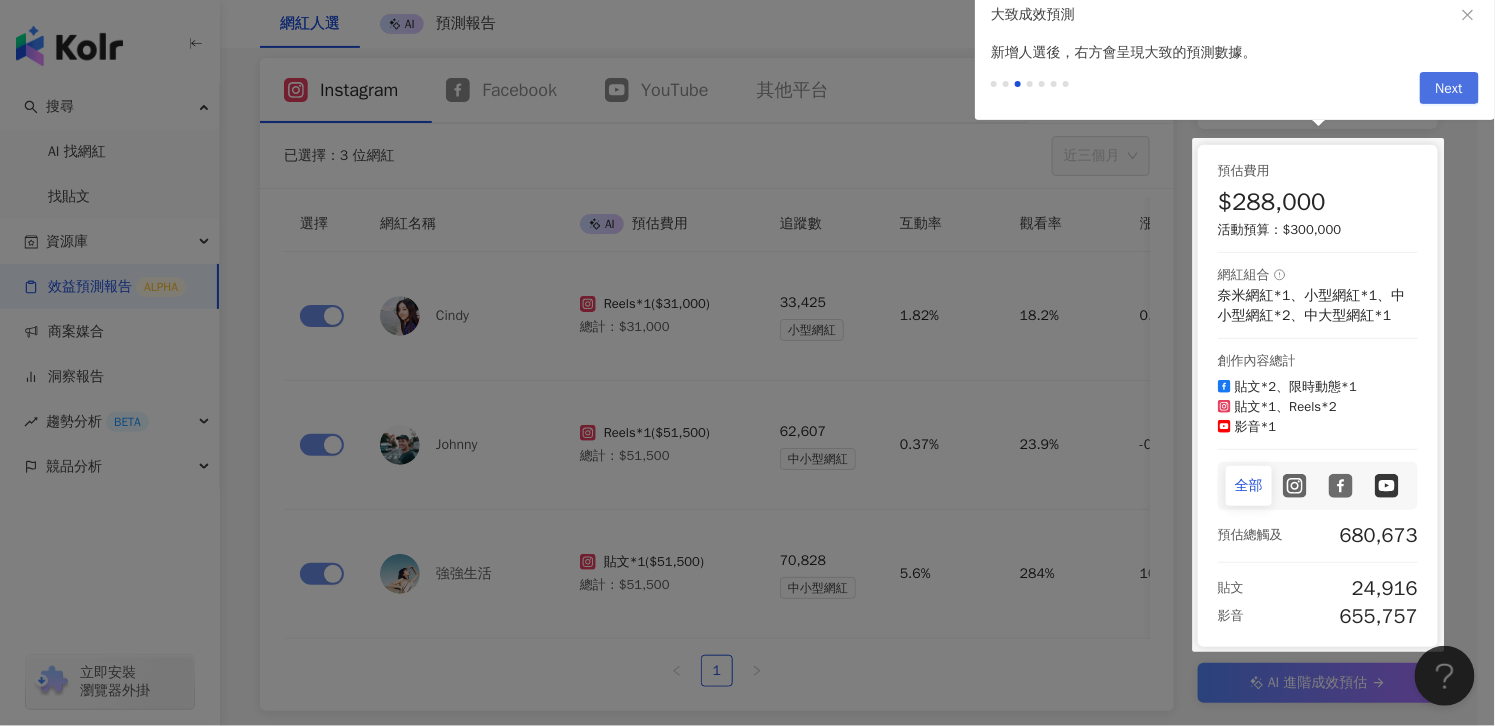 click on "Next" at bounding box center [1449, 89] 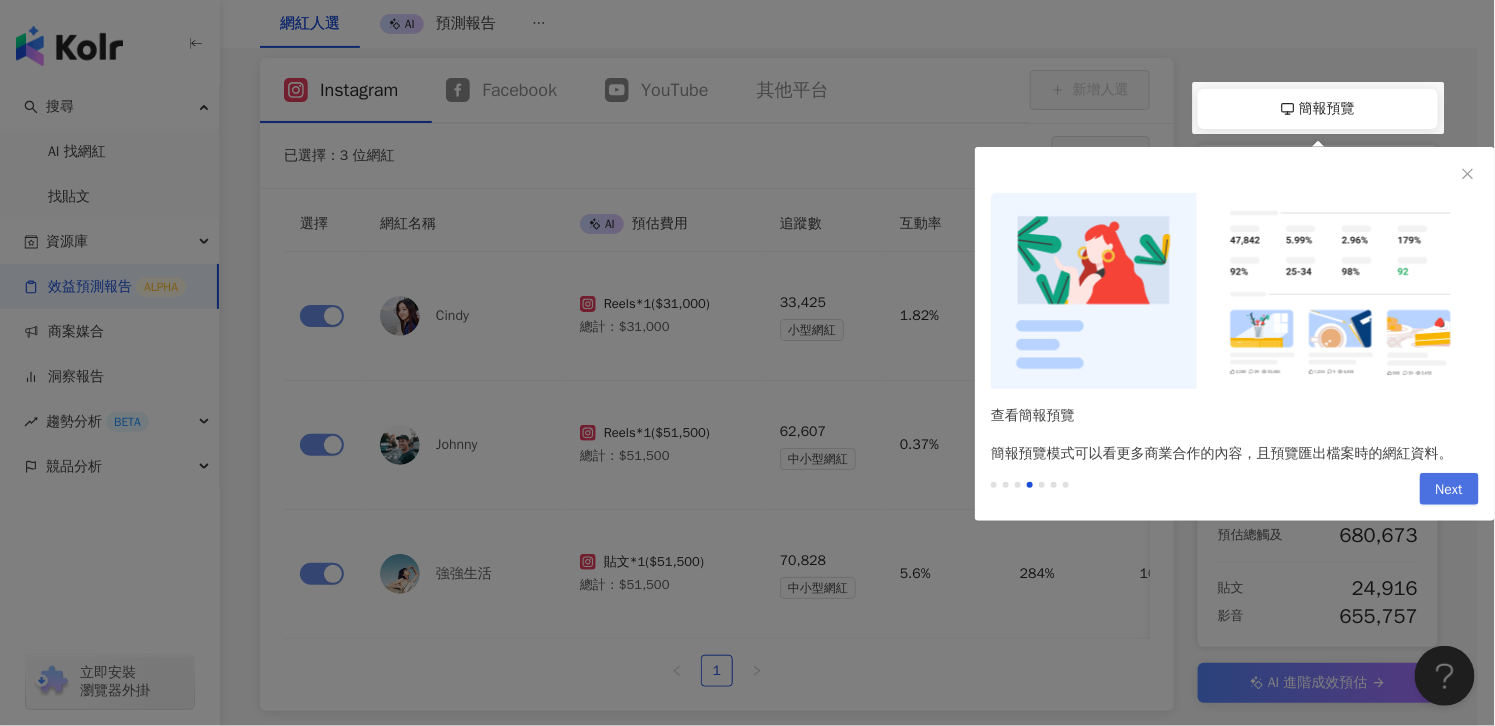 click on "Next" at bounding box center [1449, 490] 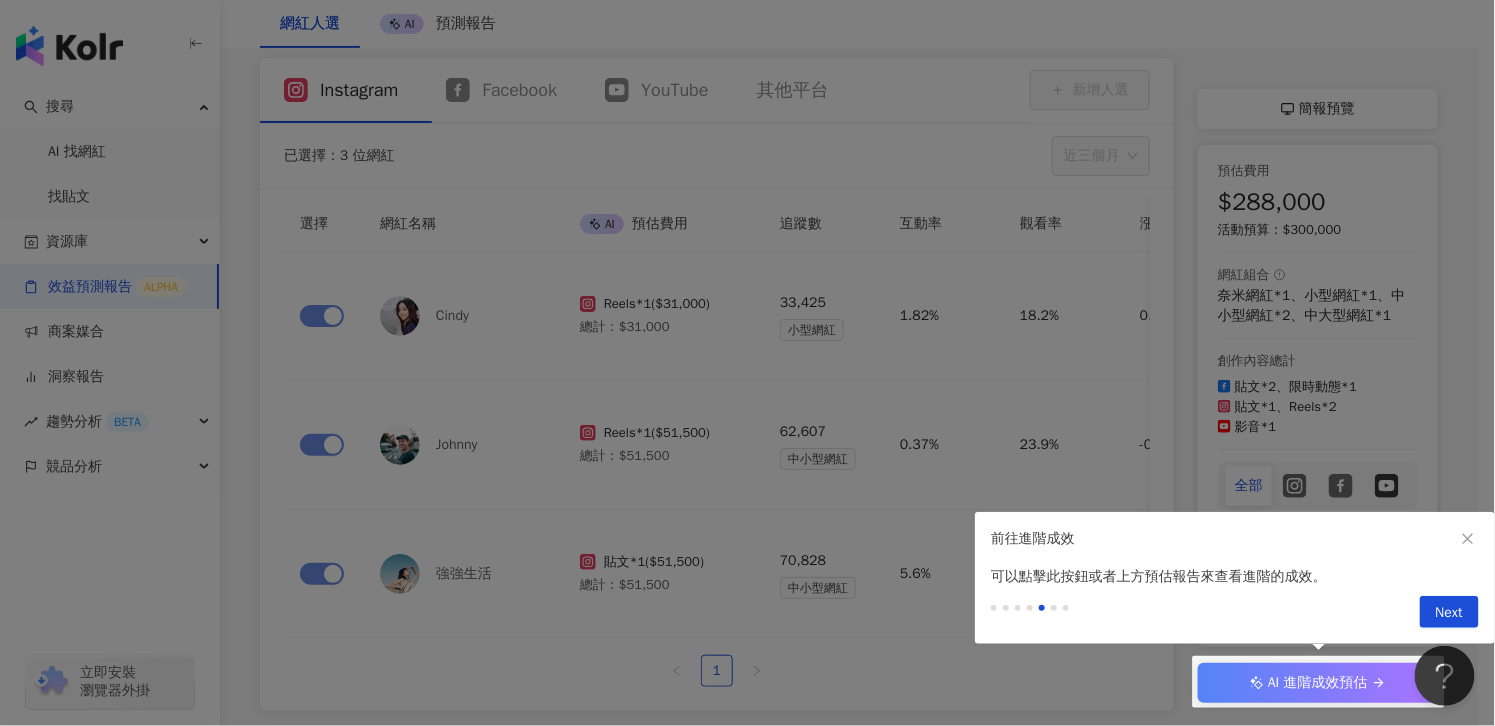 click on "Next" at bounding box center [1449, 613] 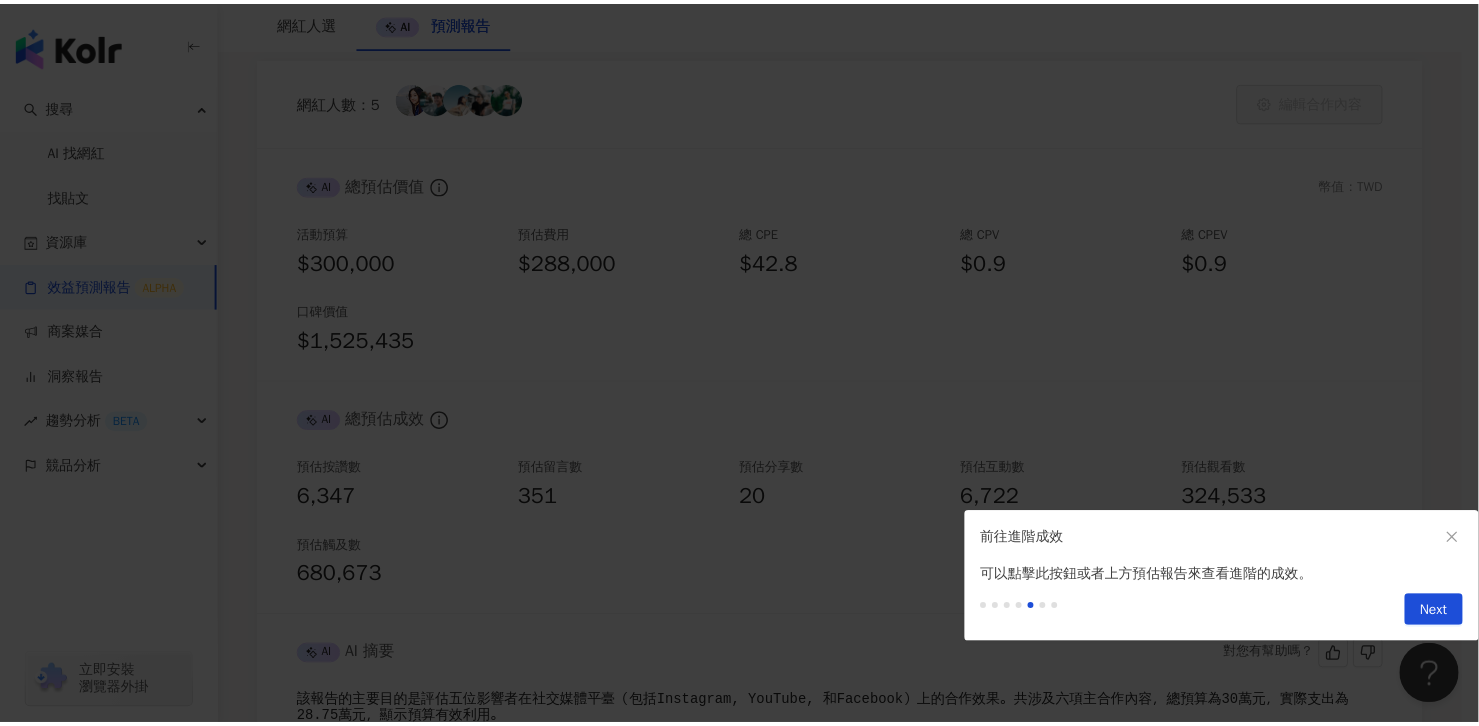 scroll, scrollTop: 0, scrollLeft: 0, axis: both 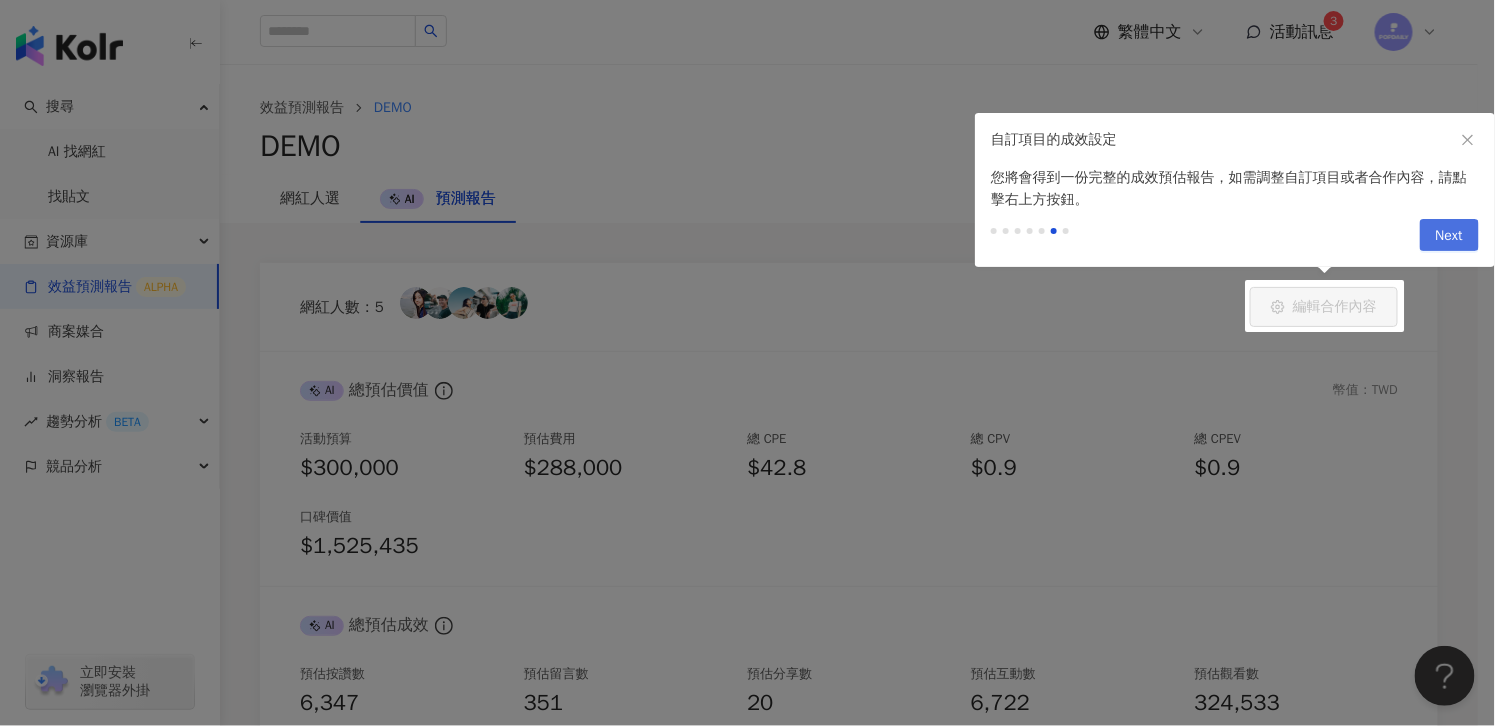 click on "Next" at bounding box center [1449, 235] 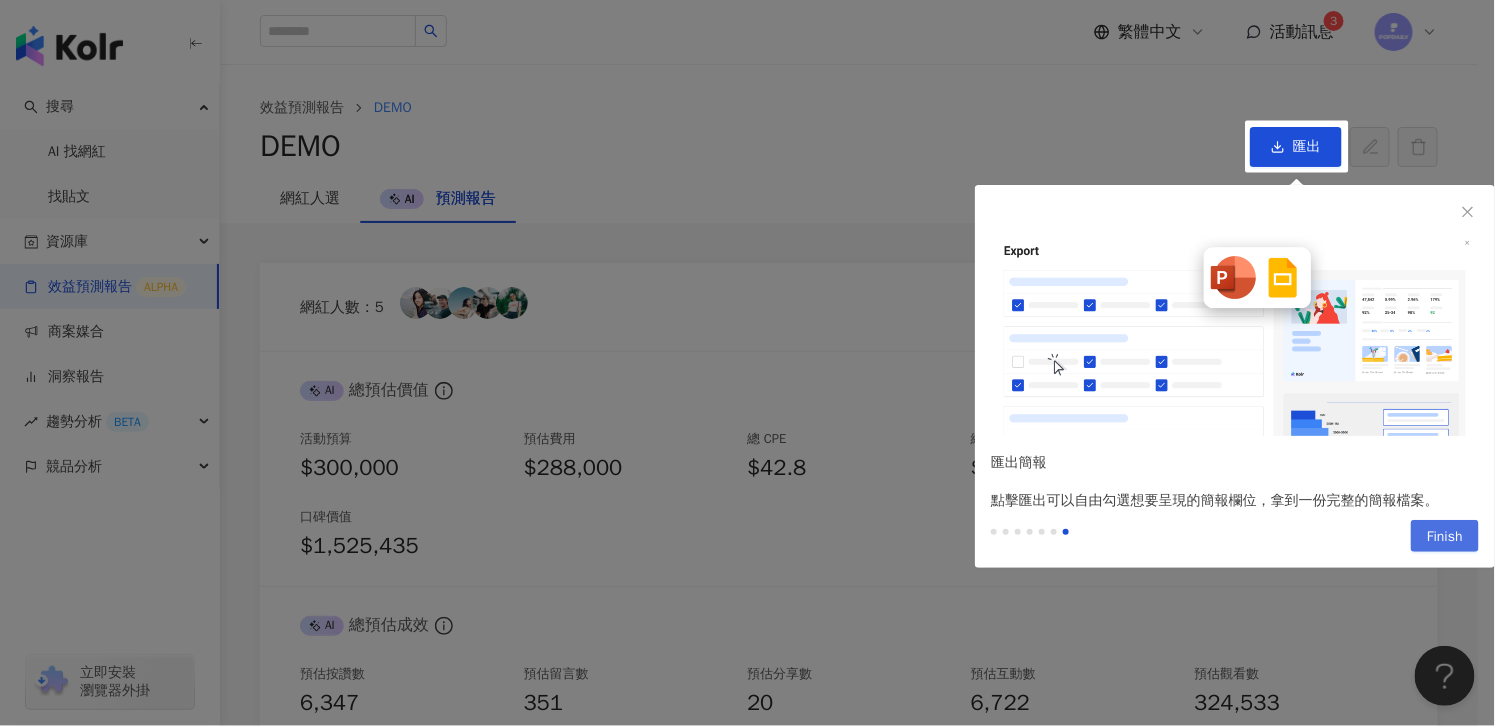 click on "Finish" at bounding box center (1445, 537) 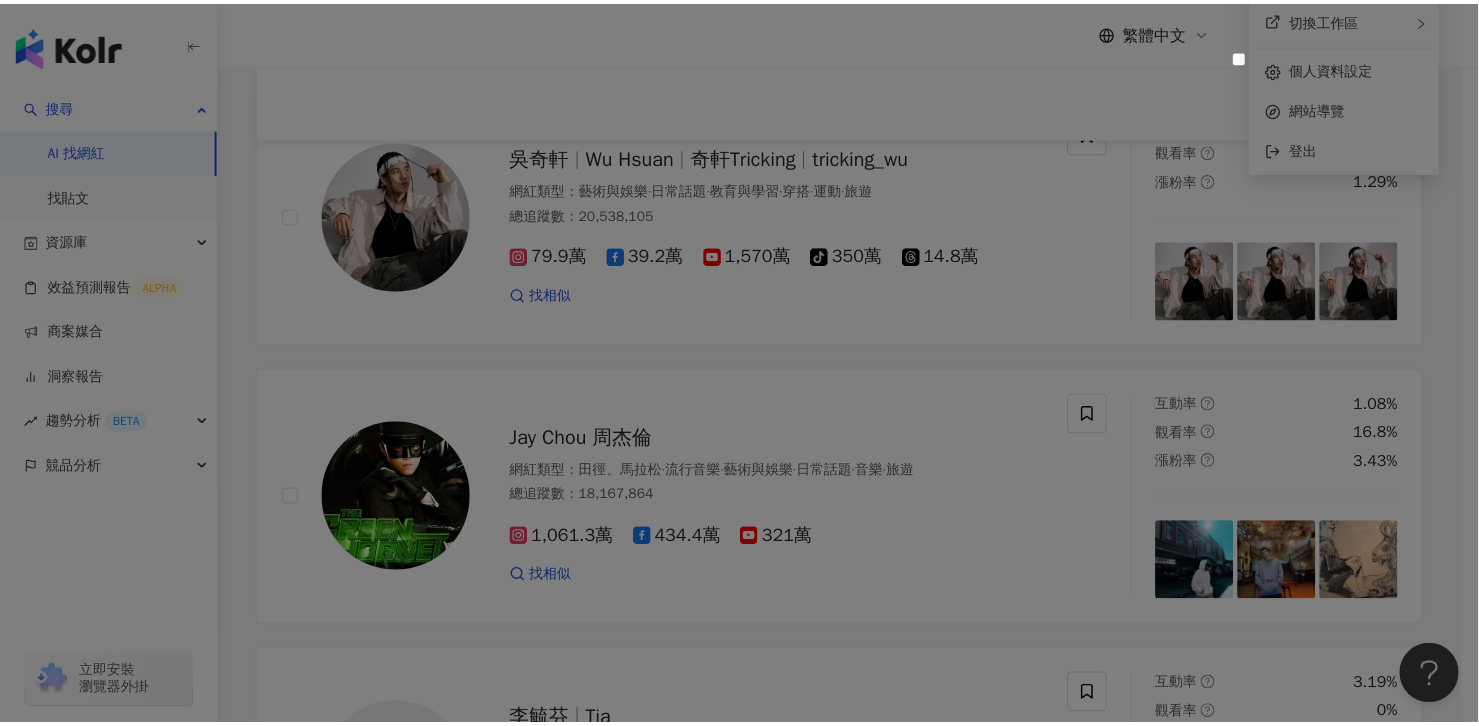 scroll, scrollTop: 0, scrollLeft: 0, axis: both 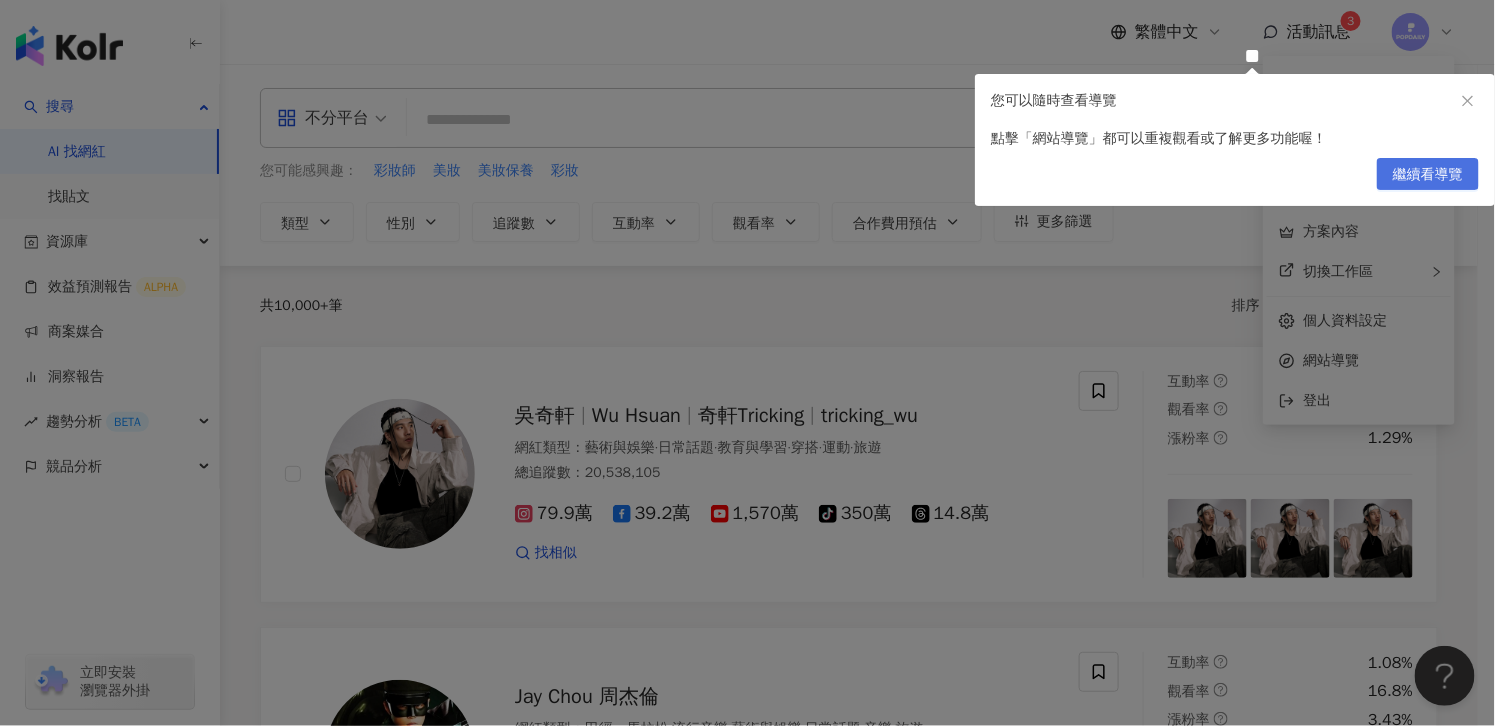 click on "繼續看導覽" at bounding box center (1428, 175) 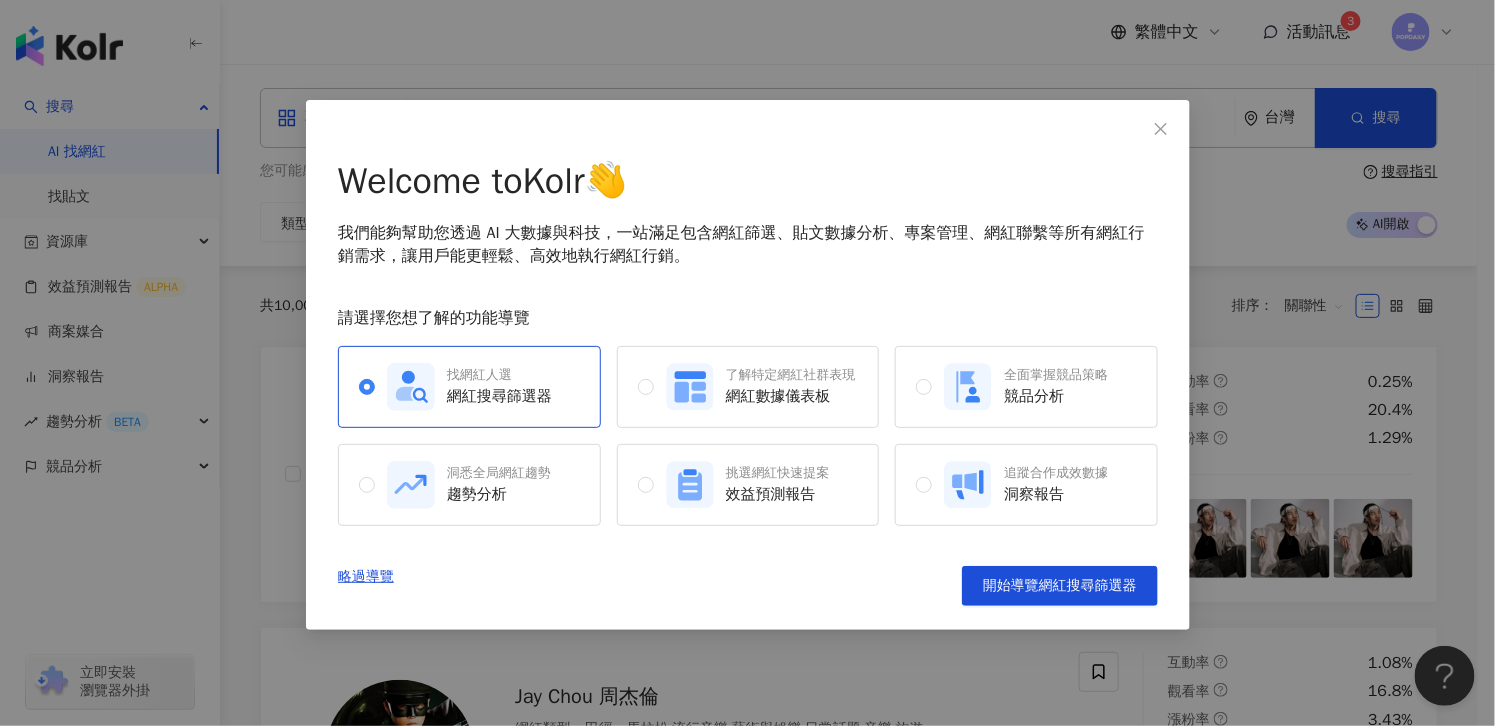 click on "Welcome to  Kolr  👋 我們能夠幫助您透過 AI 大數據與科技，一站滿足包含網紅篩選、貼文數據分析、專案管理、網紅聯繫等所有網紅行銷需求，讓用戶能更輕鬆、高效地執行網紅行銷。 請選擇您想了解的功能導覽 找網紅人選 網紅搜尋篩選器 了解特定網紅社群表現 網紅數據儀表板 全面掌握競品策略 競品分析 洞悉全局網紅趨勢 趨勢分析 挑選網紅快速提案 效益預測報告 追蹤合作成效數據 洞察報告 略過導覽 開始導覽網紅搜尋篩選器" at bounding box center [747, 363] 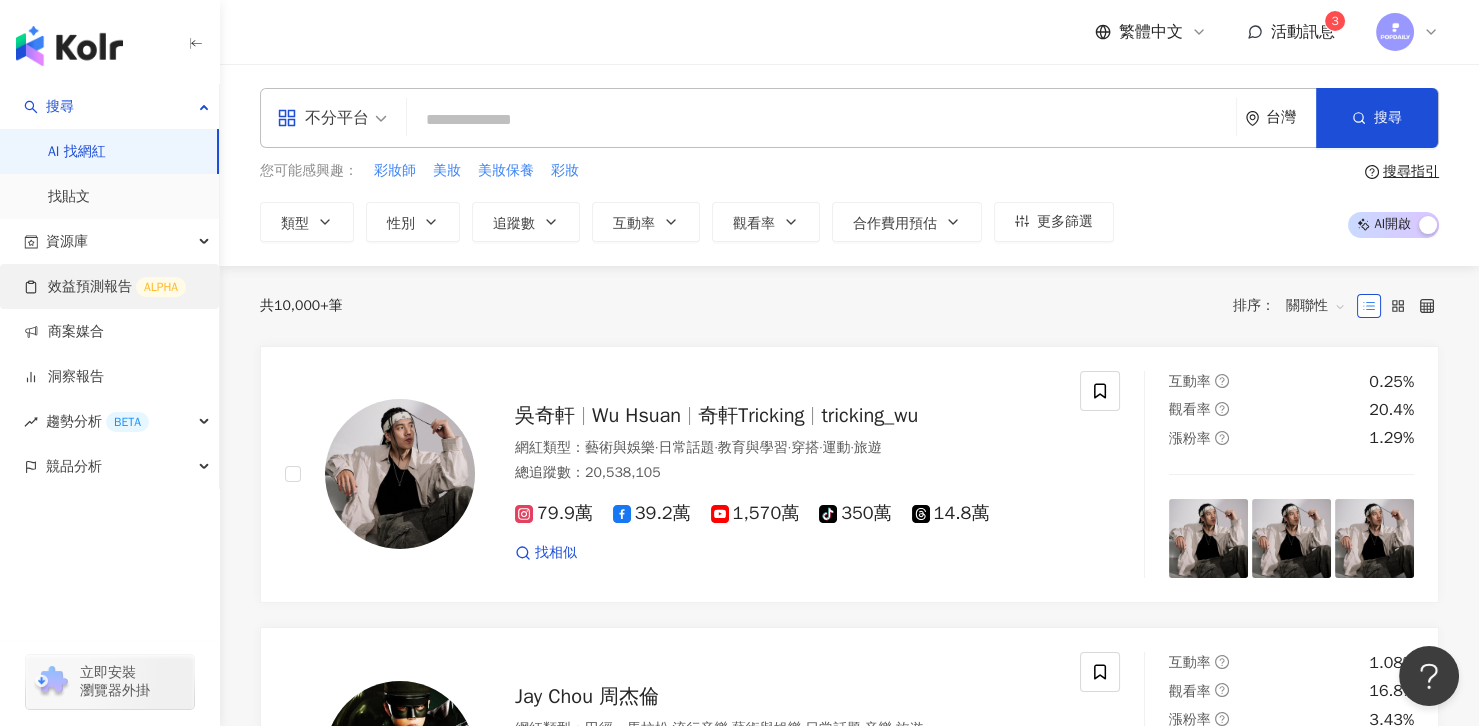 click on "效益預測報告 ALPHA" at bounding box center [105, 287] 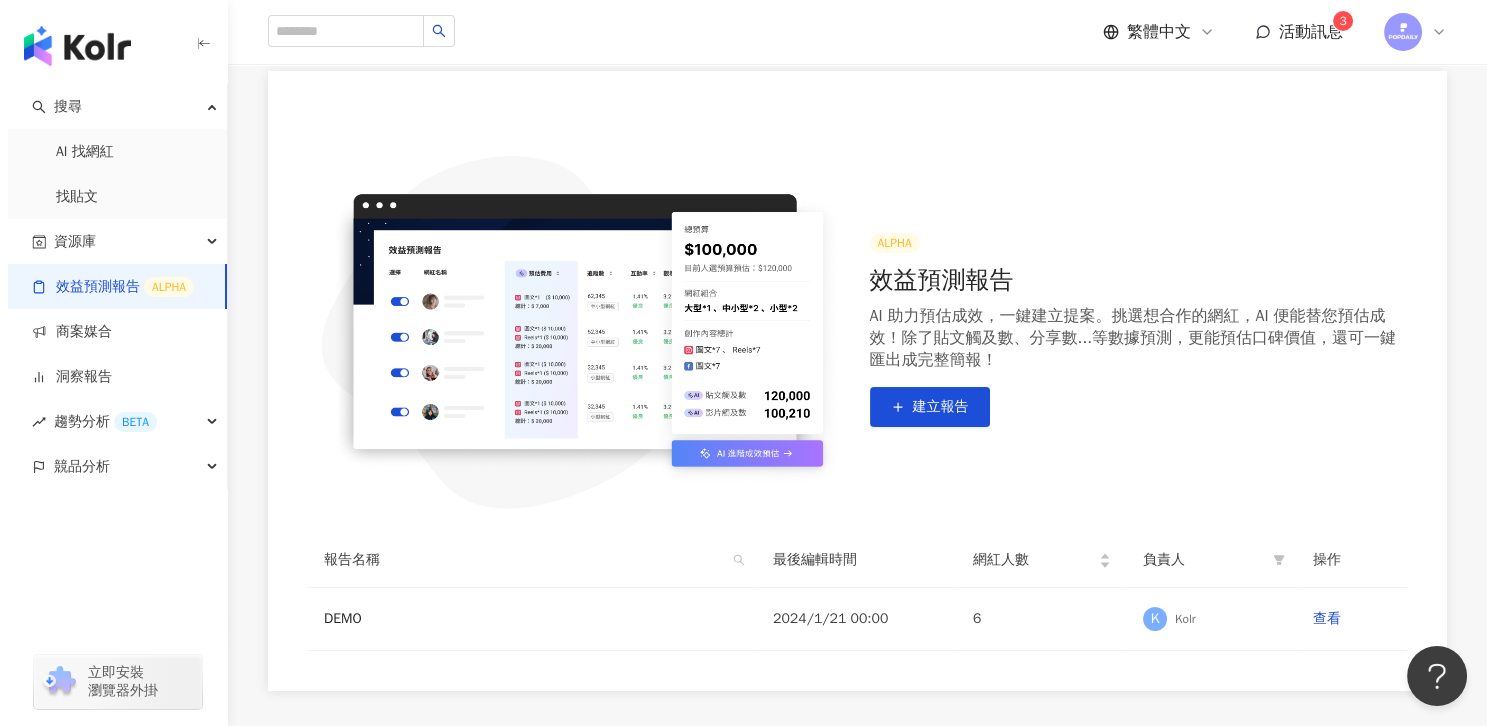 scroll, scrollTop: 126, scrollLeft: 0, axis: vertical 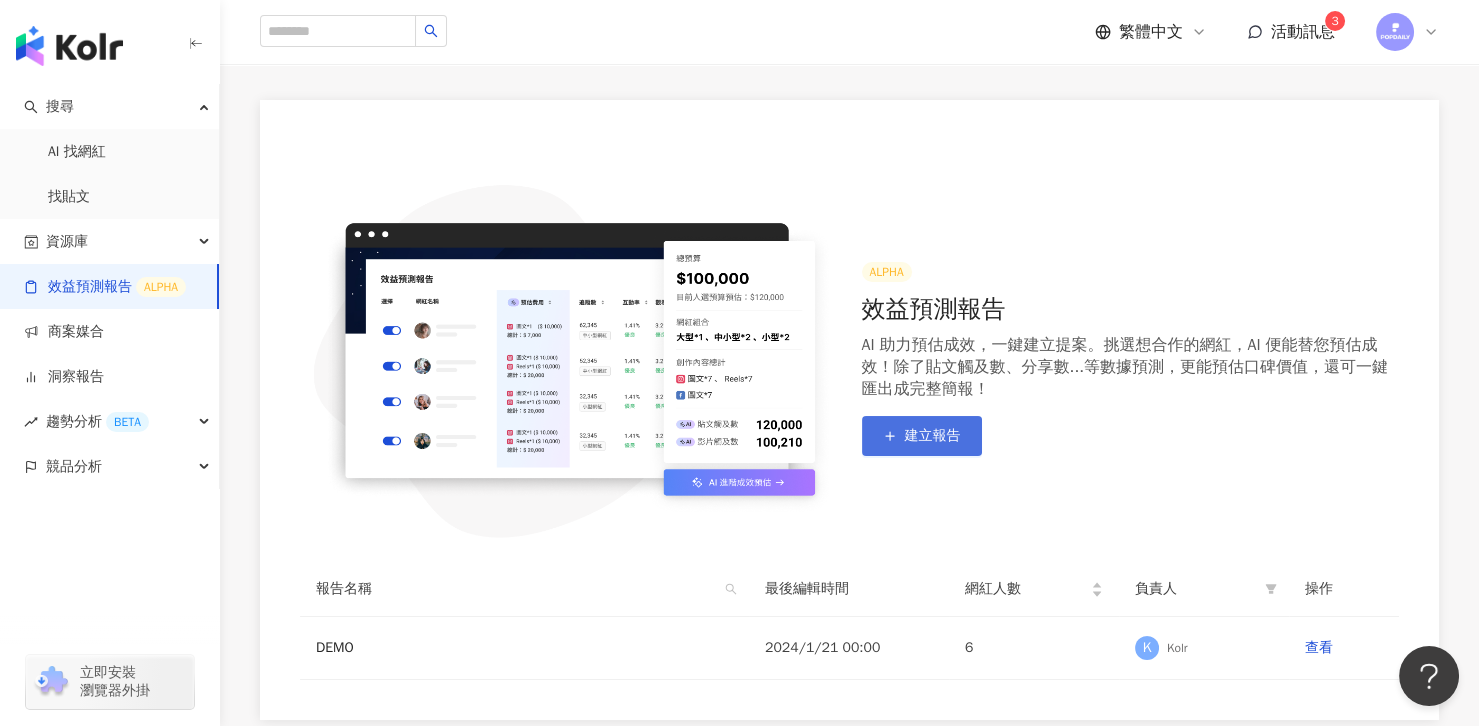 click on "建立報告" at bounding box center (922, 436) 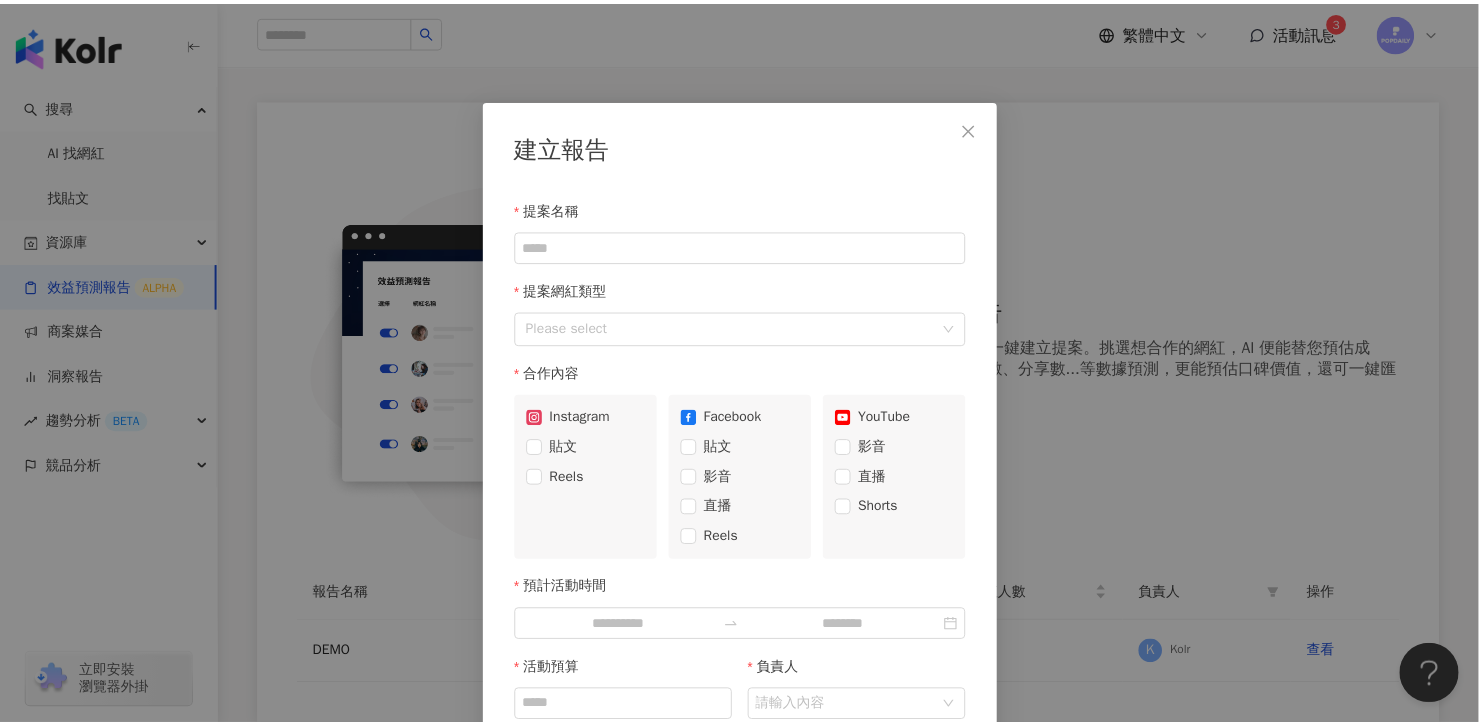 scroll, scrollTop: 79, scrollLeft: 0, axis: vertical 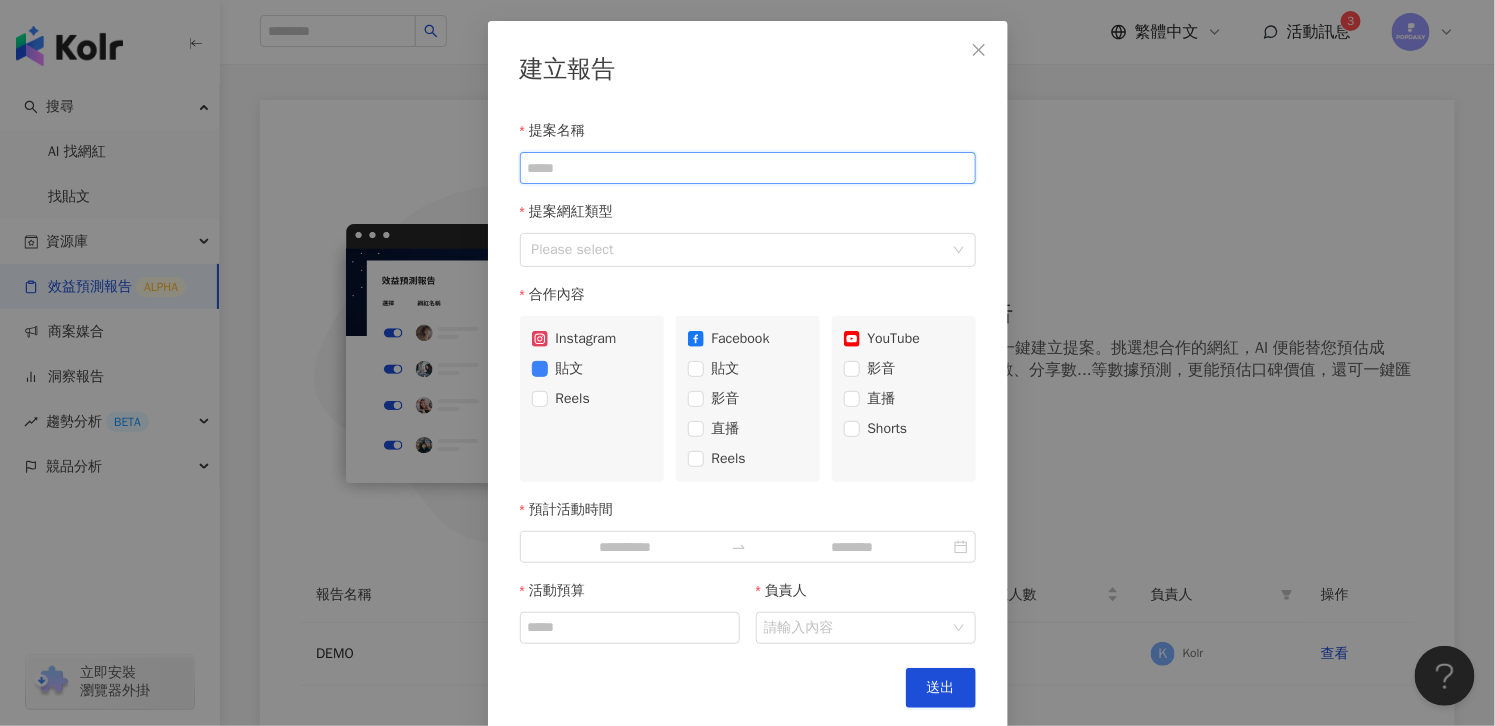 click on "提案名稱" at bounding box center [748, 168] 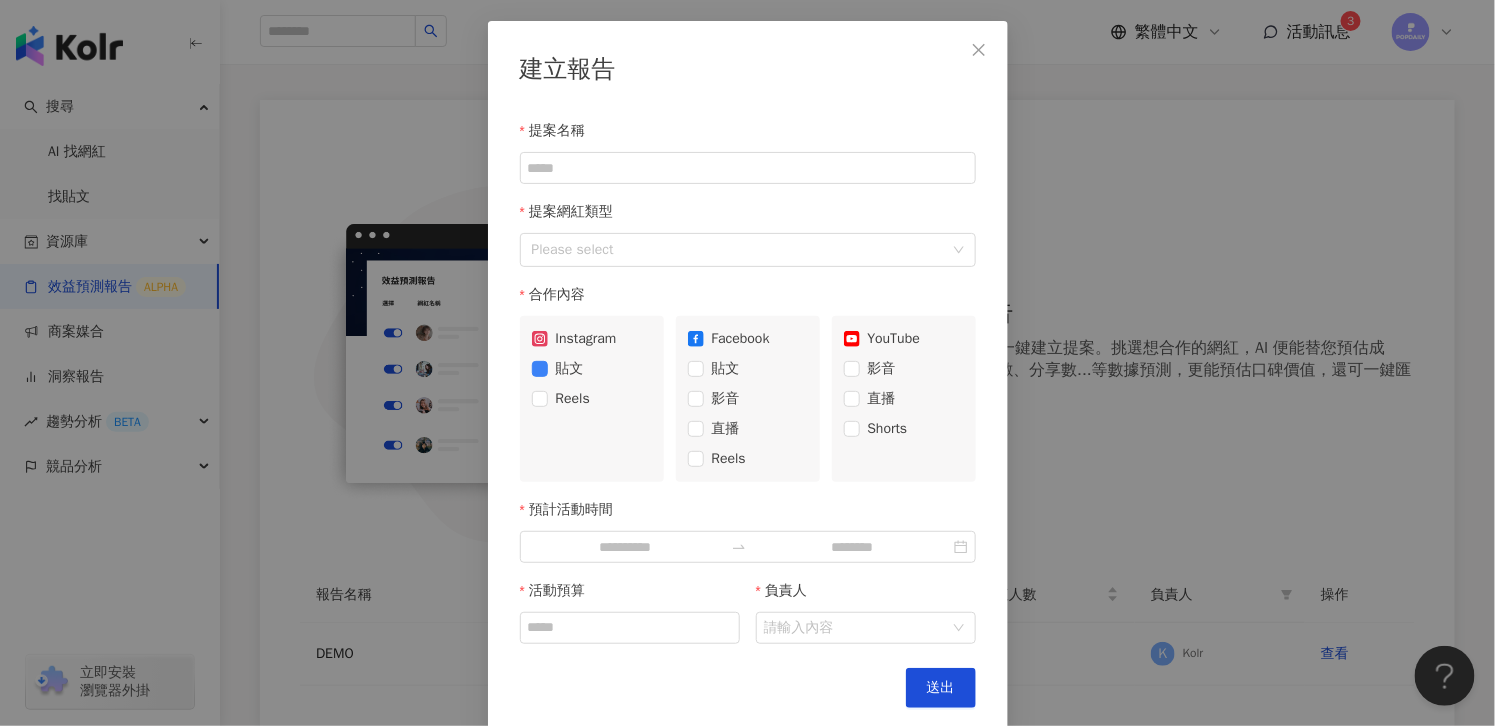 click on "建立報告 提案名稱 提案網紅類型   Please select 合作內容 Instagram 貼文 Reels Facebook 貼文 影音 直播 Reels YouTube 影音 直播 Shorts 預計活動時間 活動預算 負責人 請輸入內容 Cancel 送出" at bounding box center [747, 363] 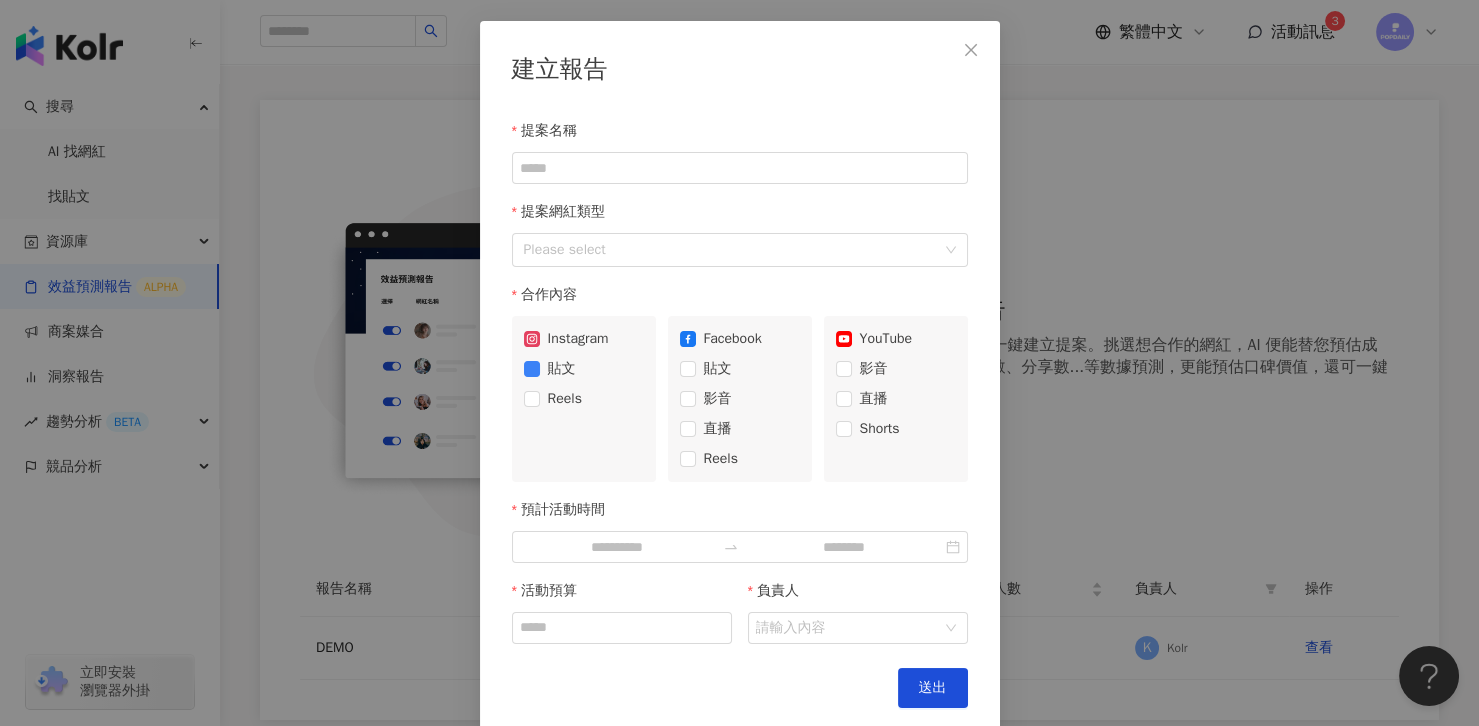 scroll, scrollTop: 3, scrollLeft: 0, axis: vertical 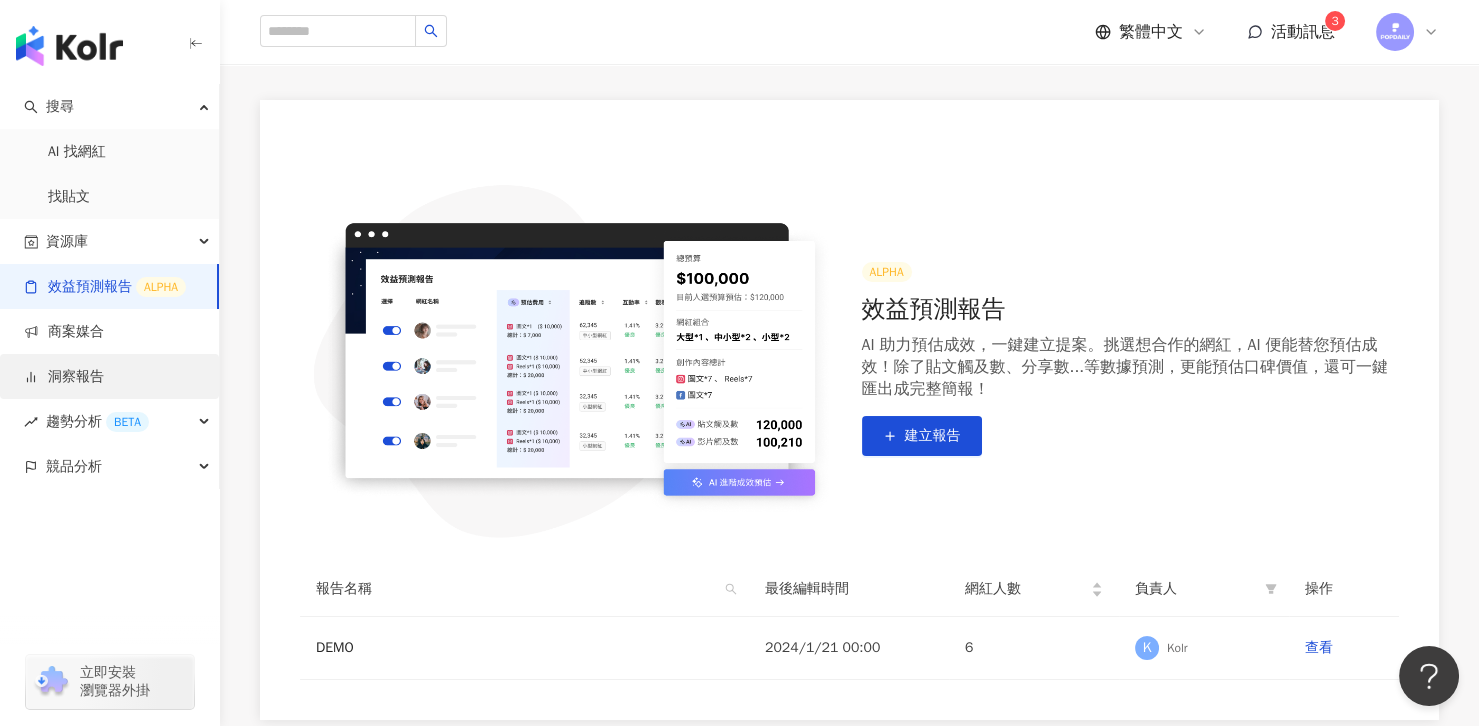 click on "洞察報告" at bounding box center [64, 377] 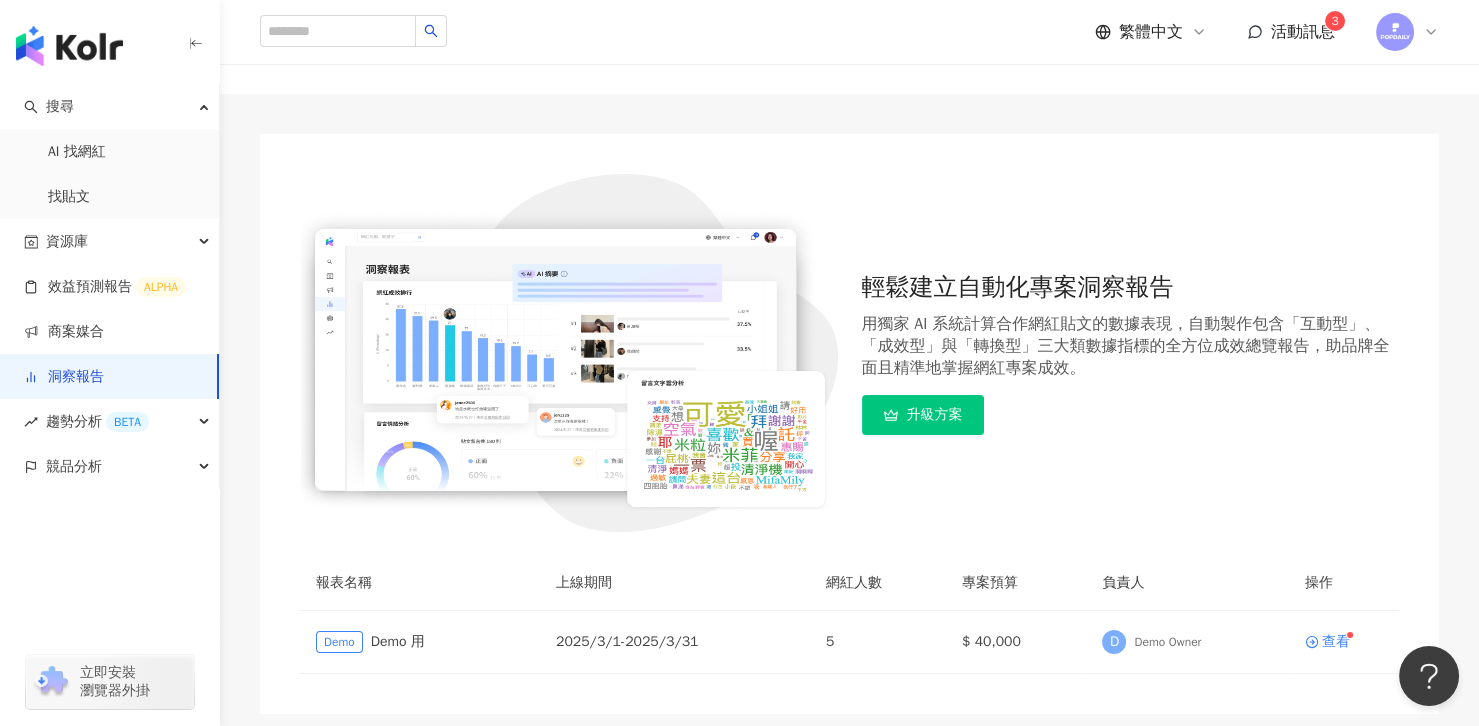 scroll, scrollTop: 0, scrollLeft: 0, axis: both 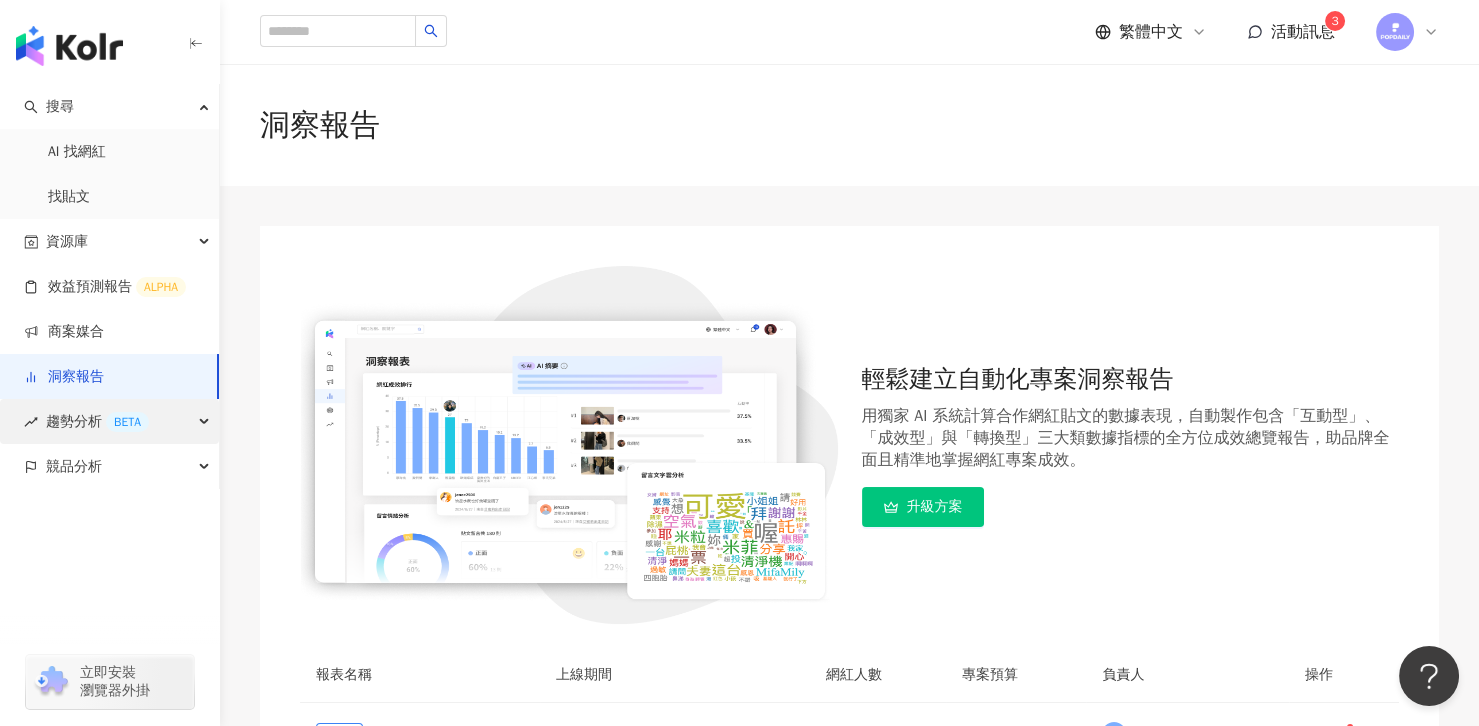 click on "趨勢分析 BETA" at bounding box center (109, 421) 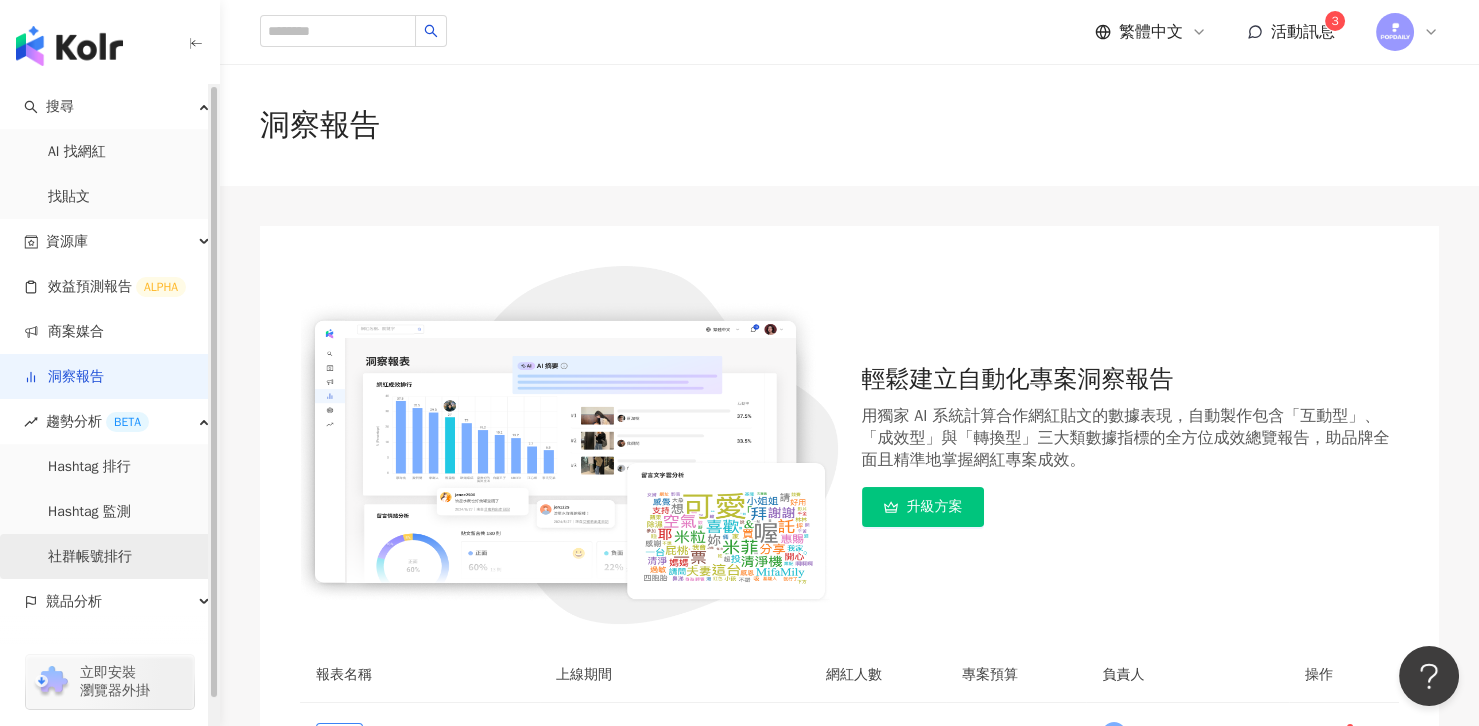 click on "社群帳號排行" at bounding box center [90, 557] 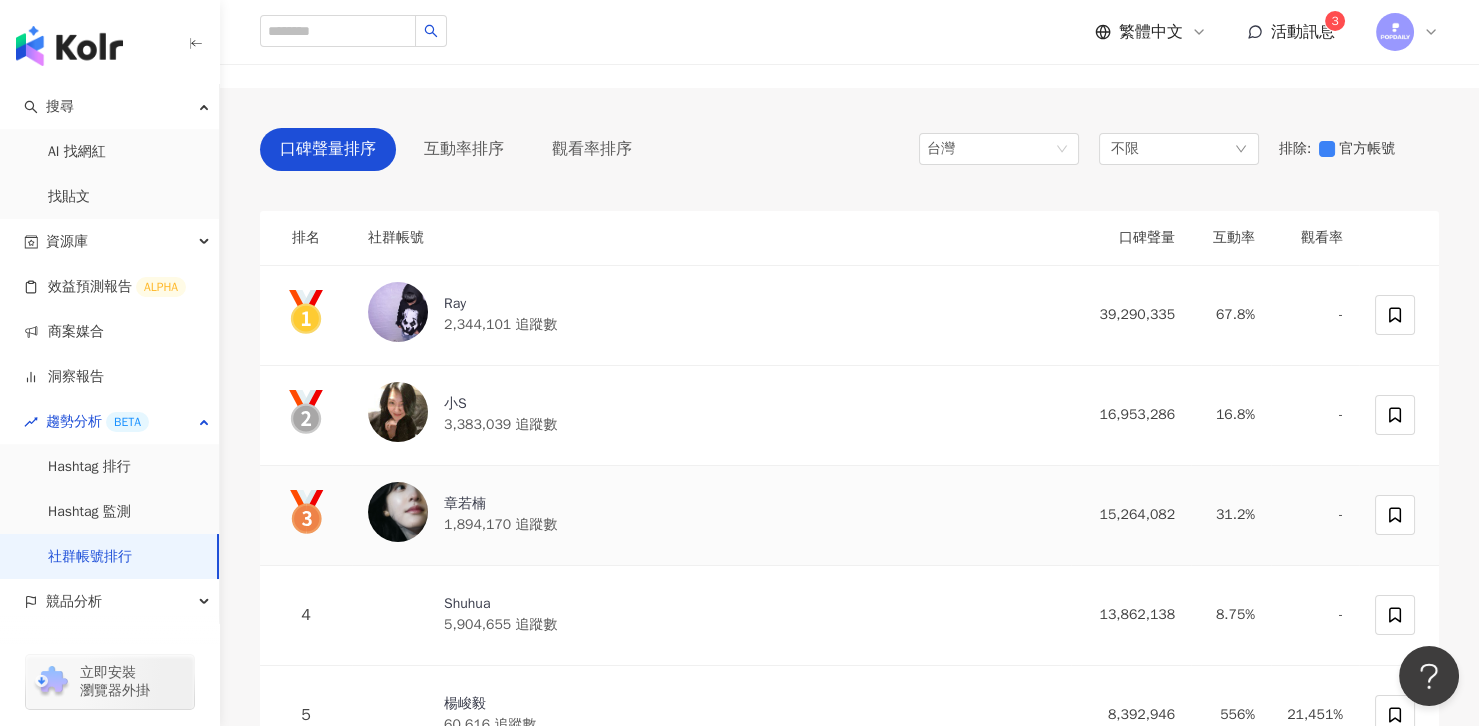 scroll, scrollTop: 41, scrollLeft: 0, axis: vertical 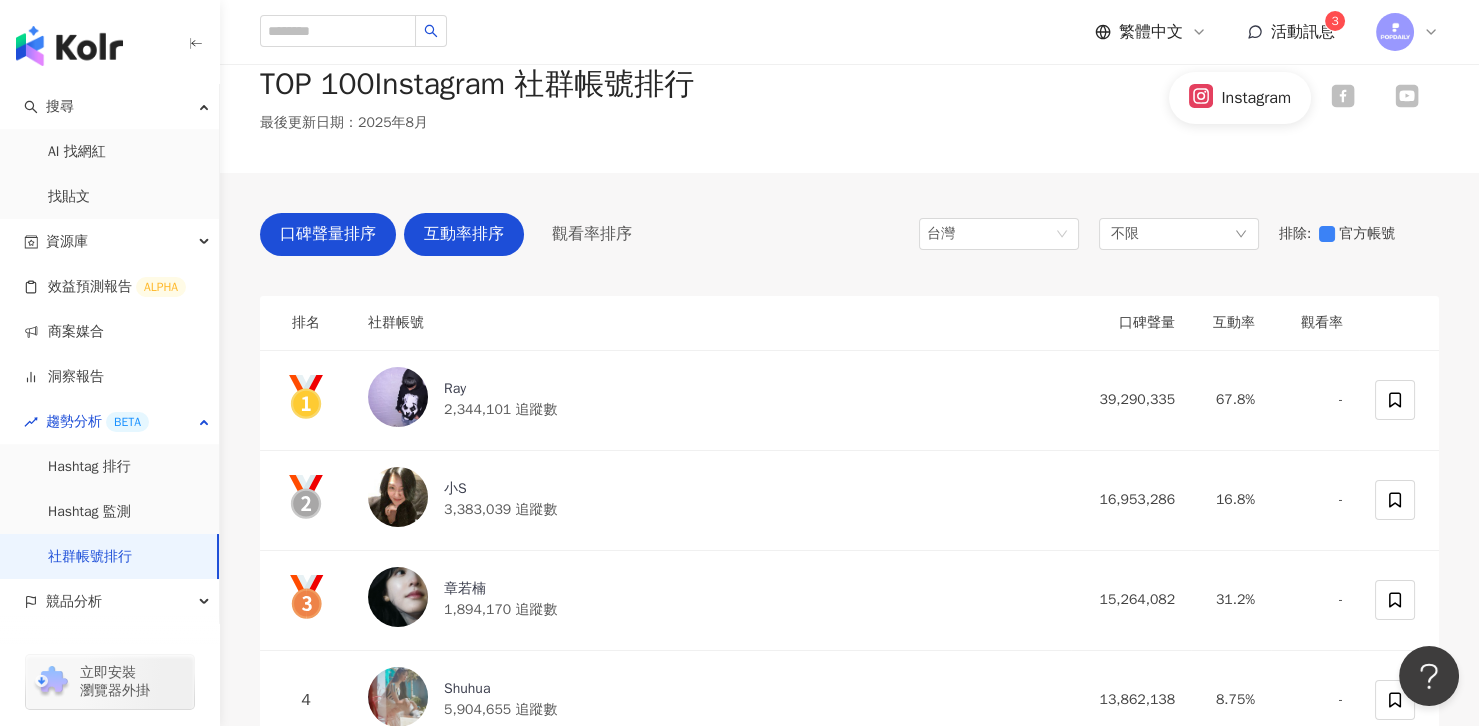 click on "互動率排序" at bounding box center [464, 234] 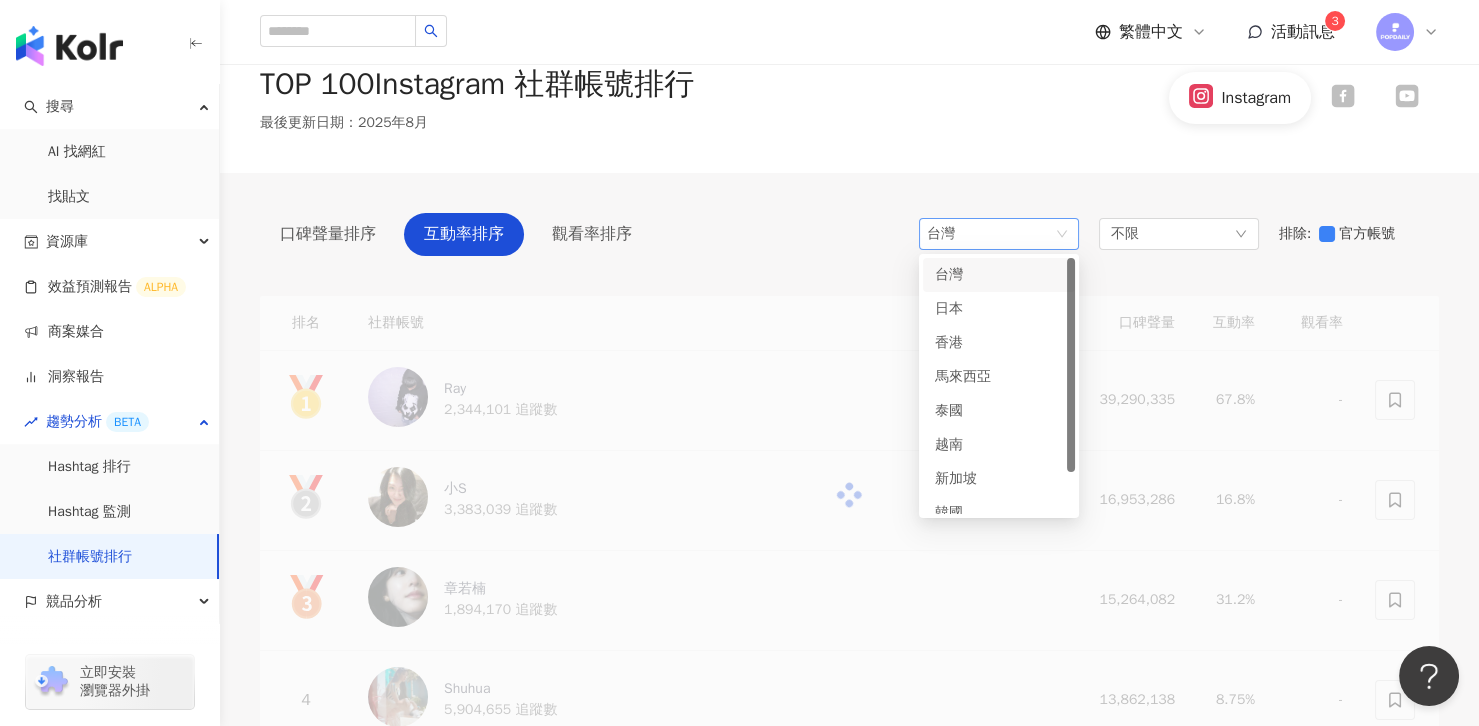 click on "台灣" at bounding box center (999, 234) 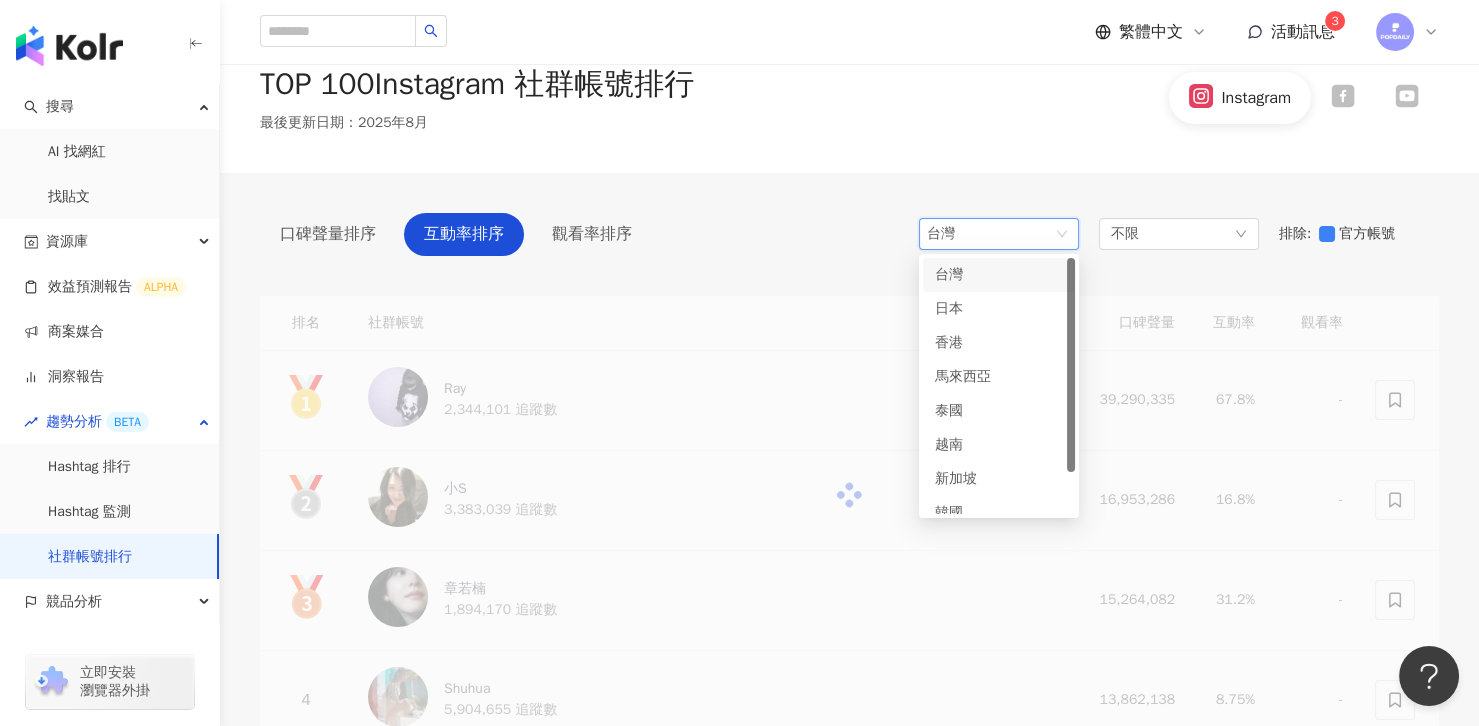 click on "台灣 tw jp 台灣 日本 香港 馬來西亞 泰國 越南 新加坡 韓國 美國 不限 排除 : 官方帳號" at bounding box center (1179, 234) 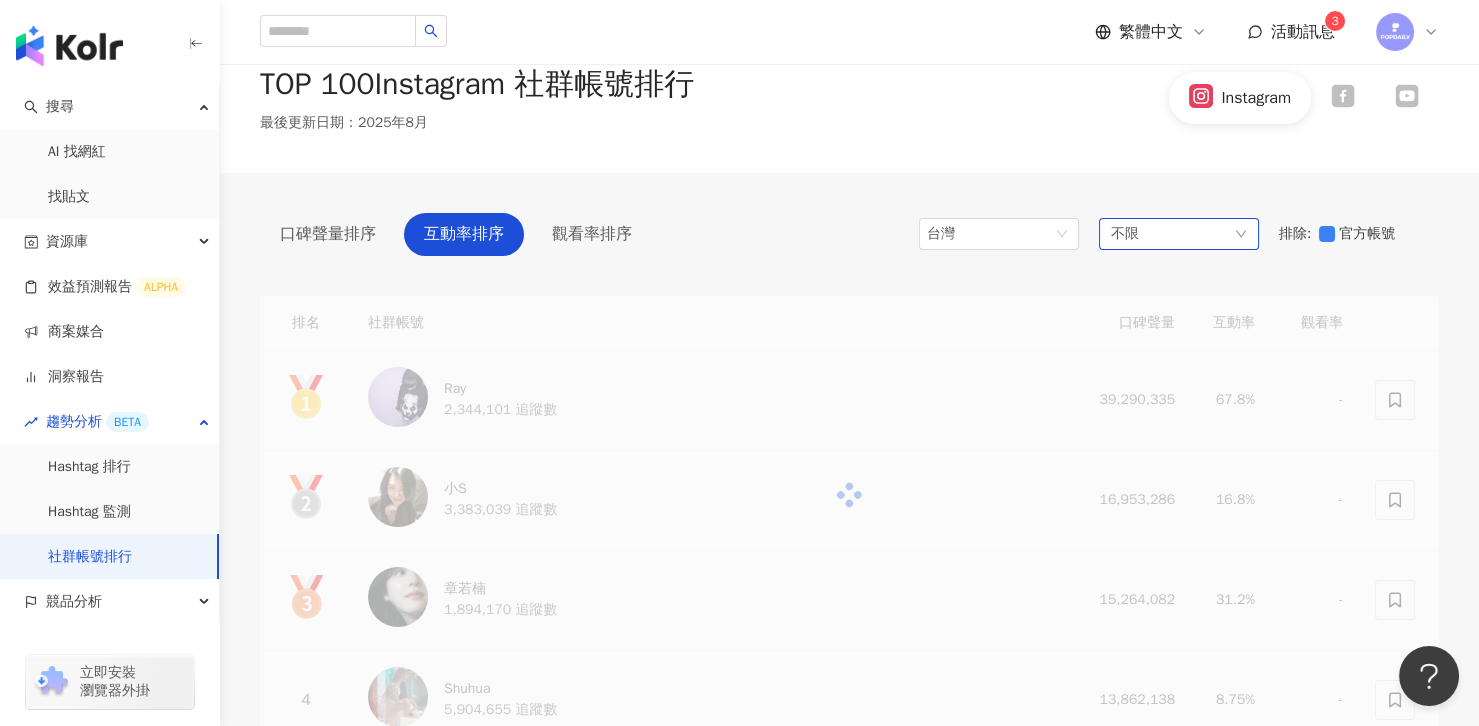 click on "不限" at bounding box center (1179, 234) 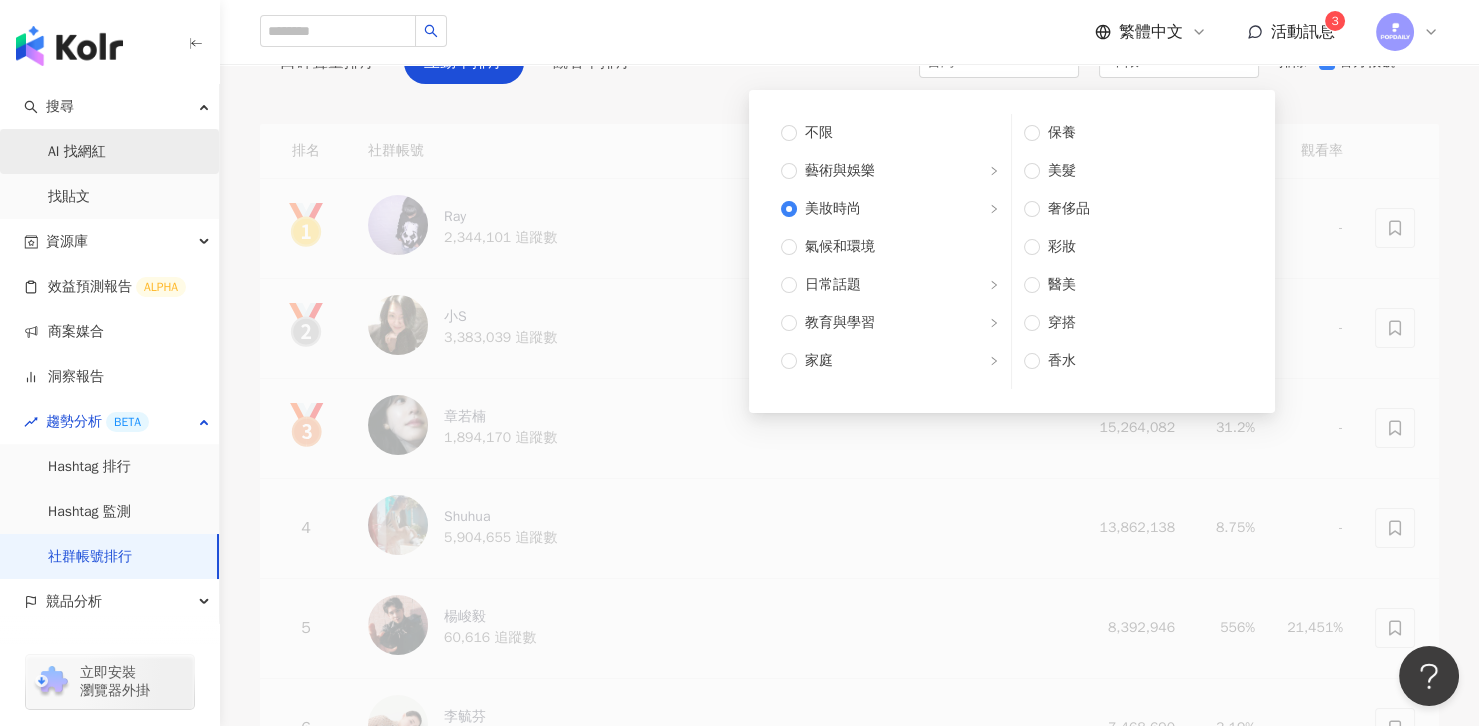scroll, scrollTop: 291, scrollLeft: 0, axis: vertical 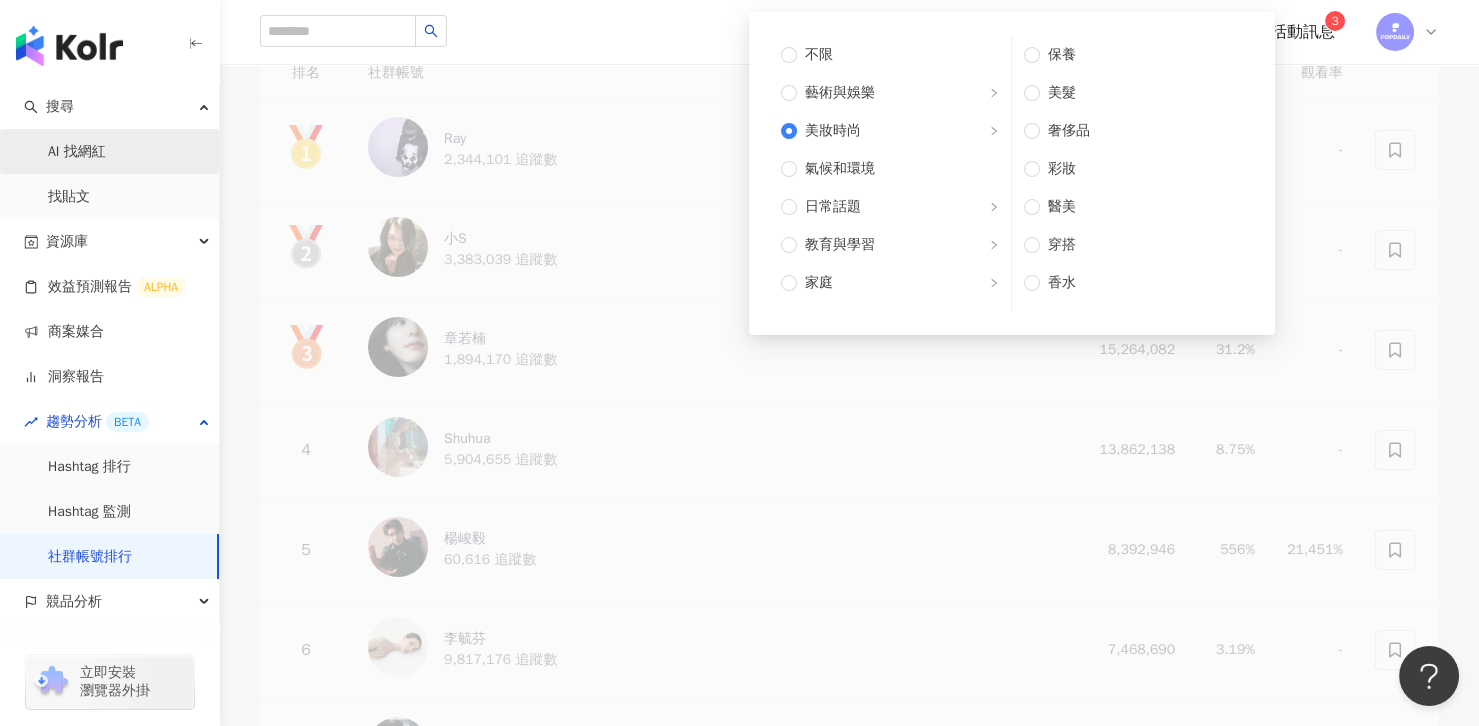 click on "香水" at bounding box center [1133, 283] 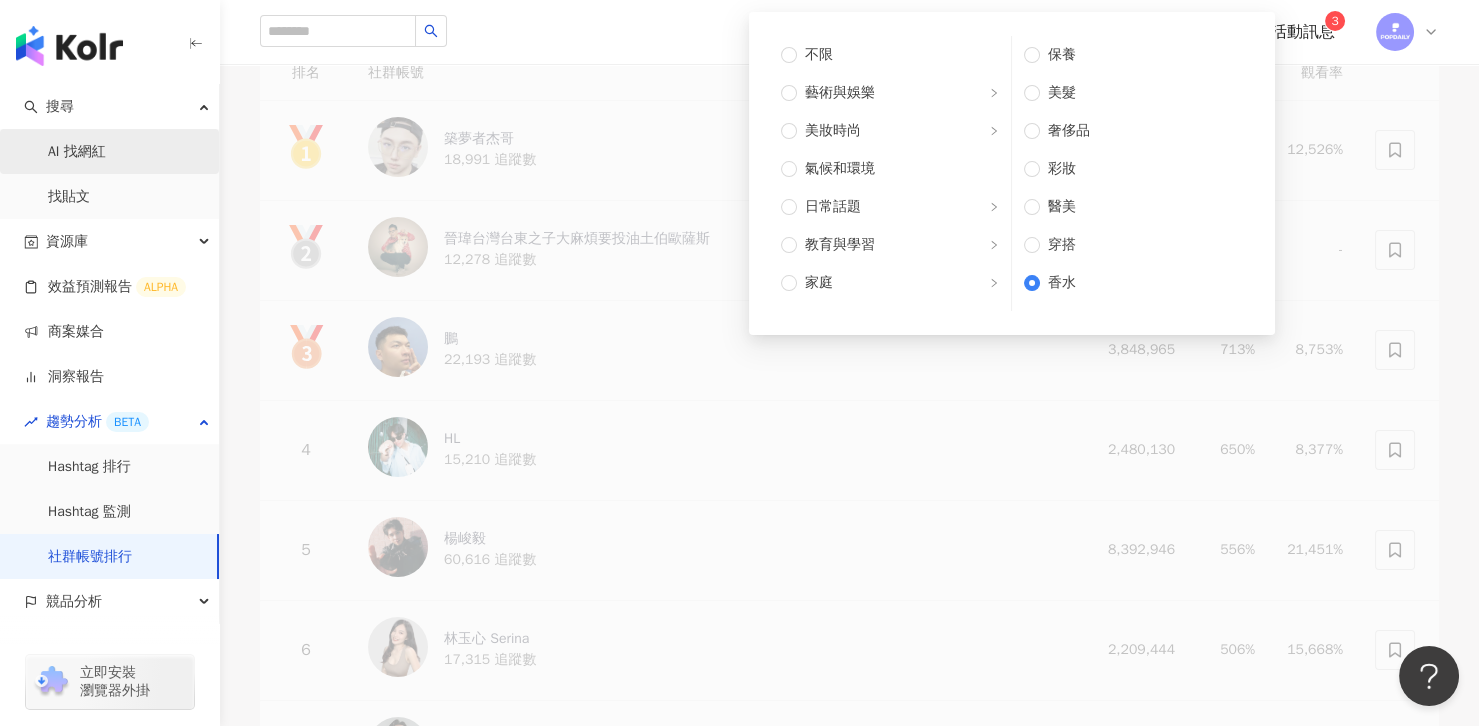 click on "AI 找網紅" at bounding box center [77, 152] 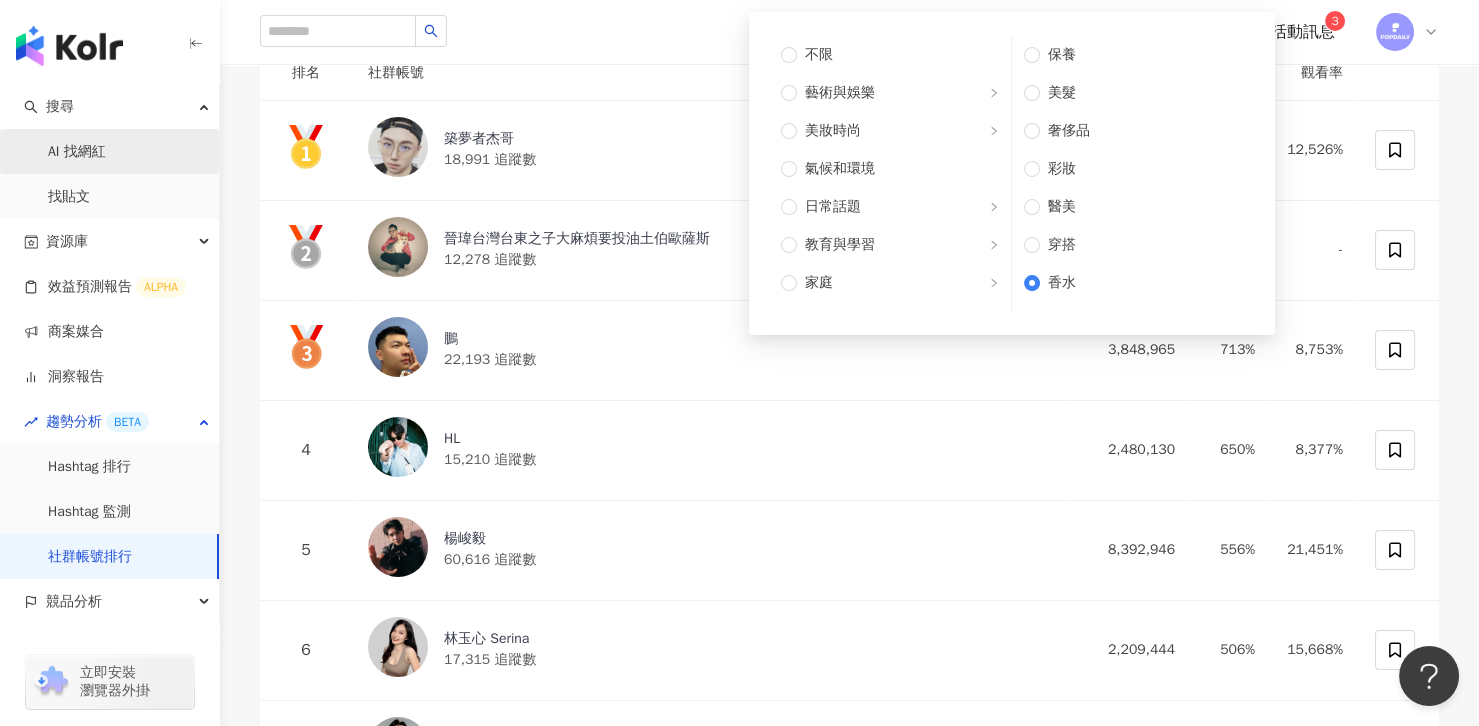 scroll, scrollTop: 78, scrollLeft: 0, axis: vertical 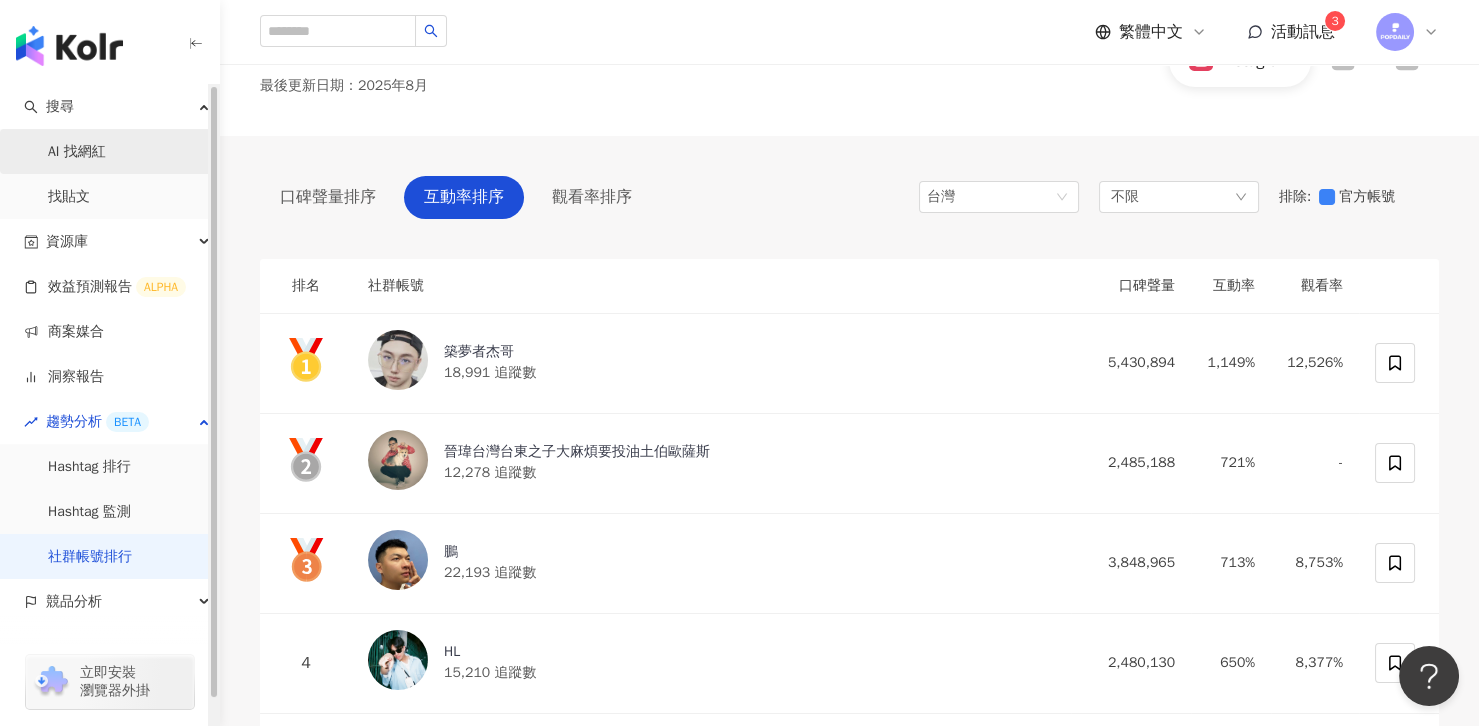click on "AI 找網紅" at bounding box center (77, 152) 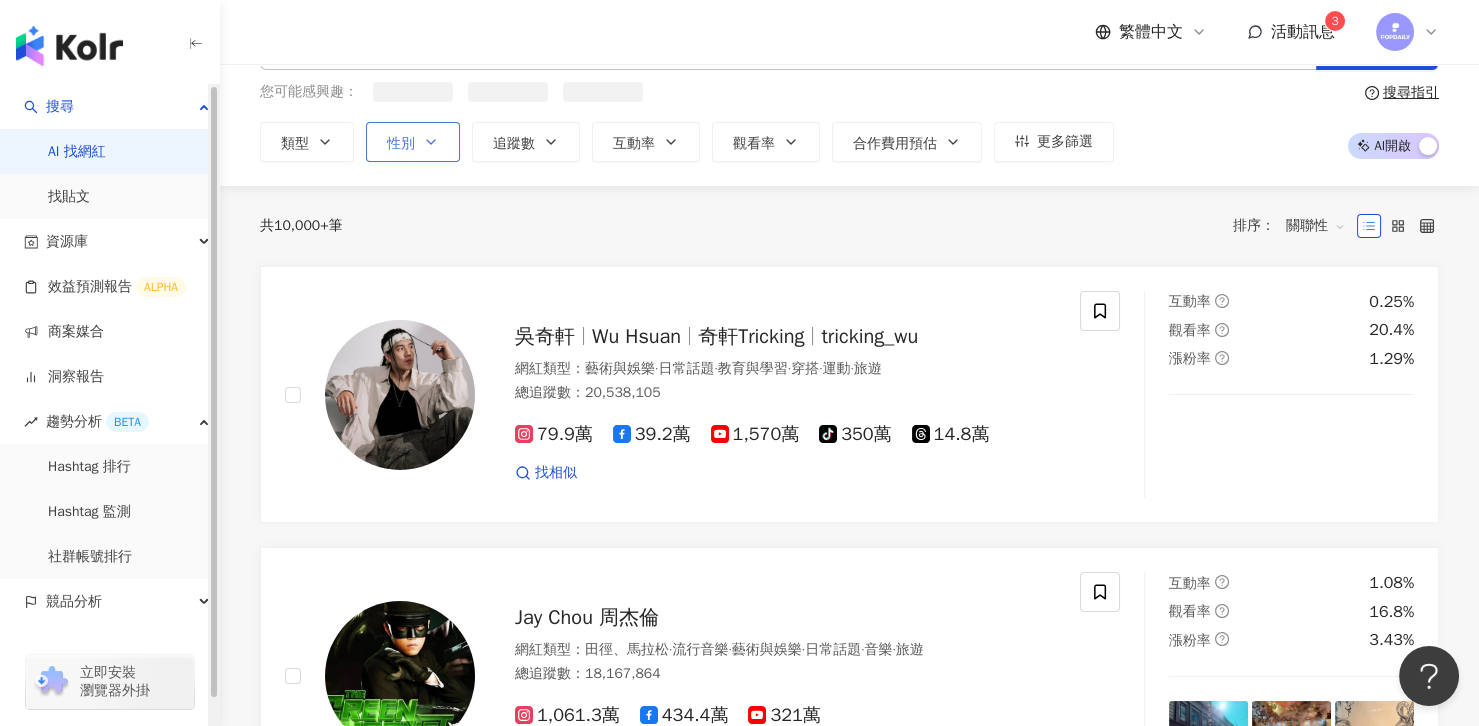 scroll, scrollTop: 0, scrollLeft: 0, axis: both 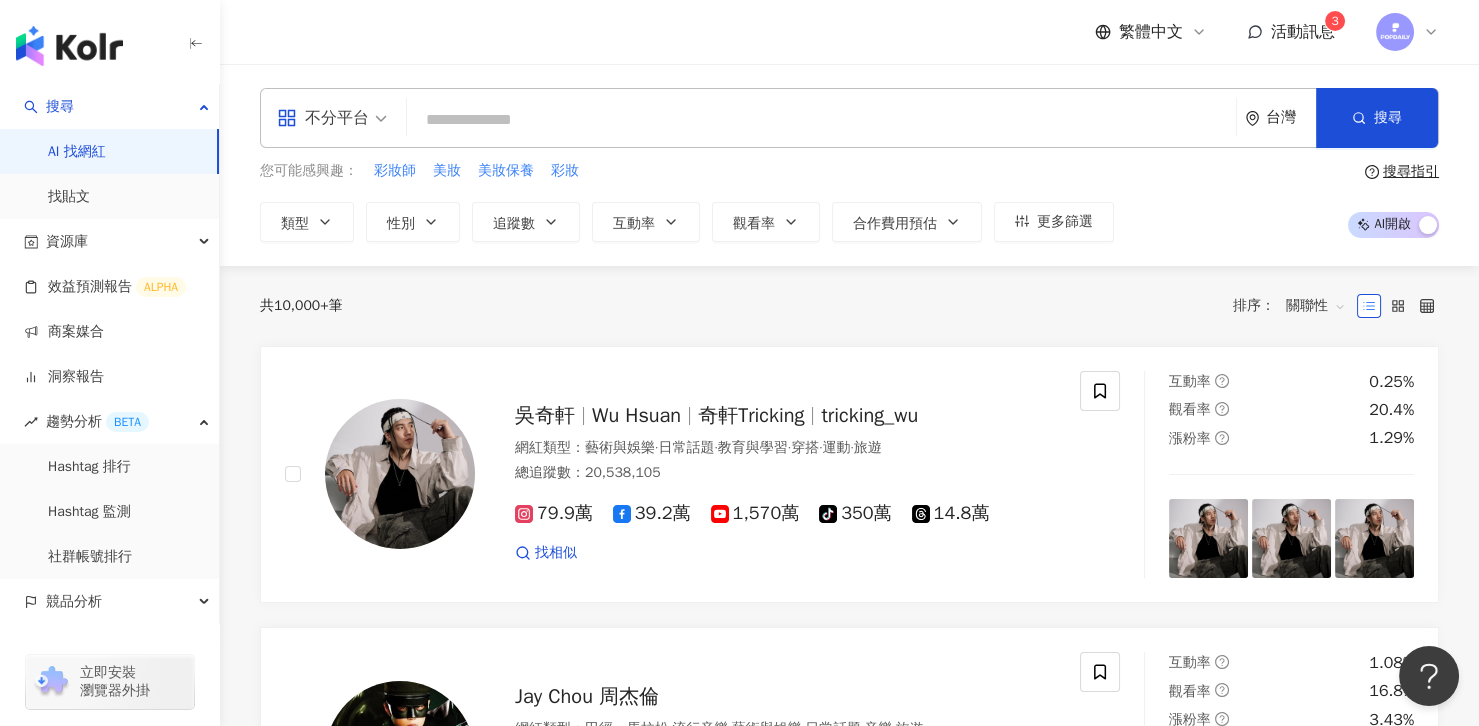 click on "不分平台" at bounding box center [332, 118] 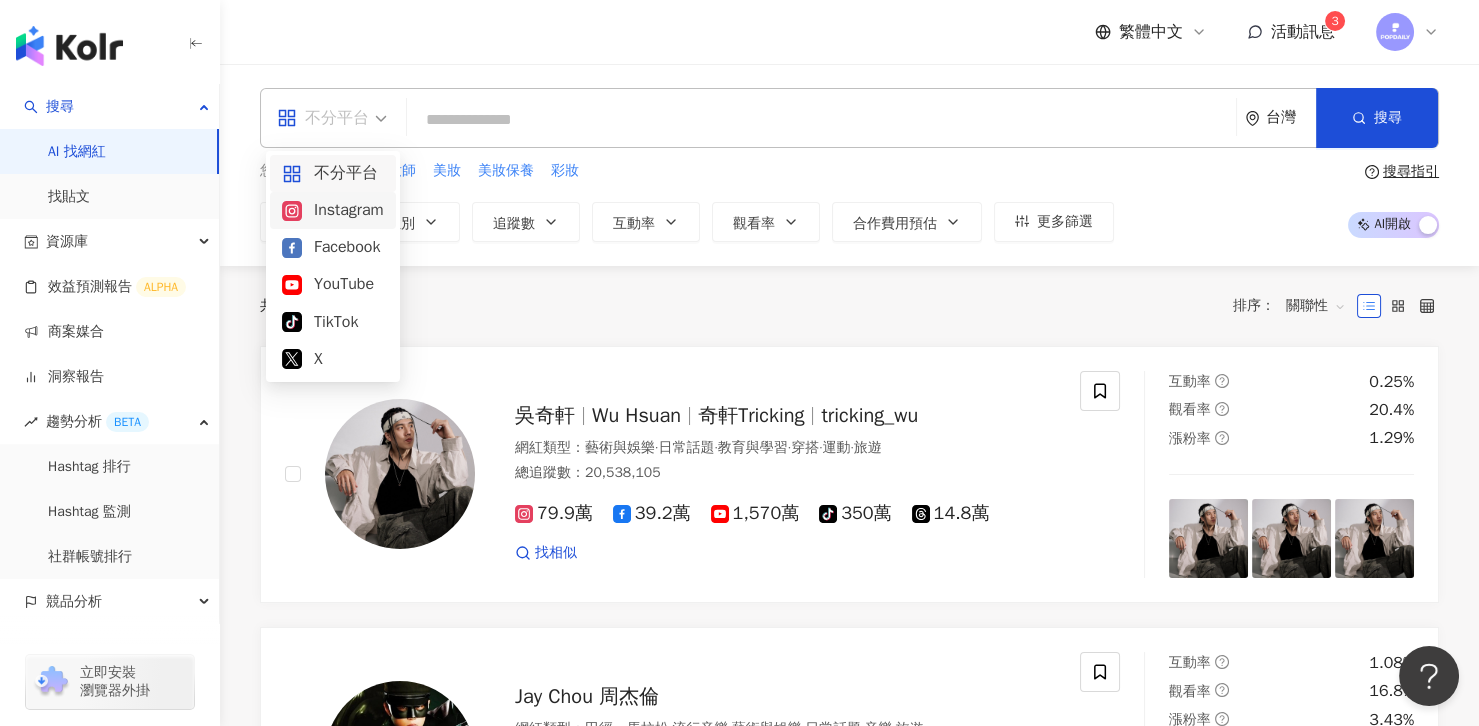 click on "Instagram" at bounding box center (333, 210) 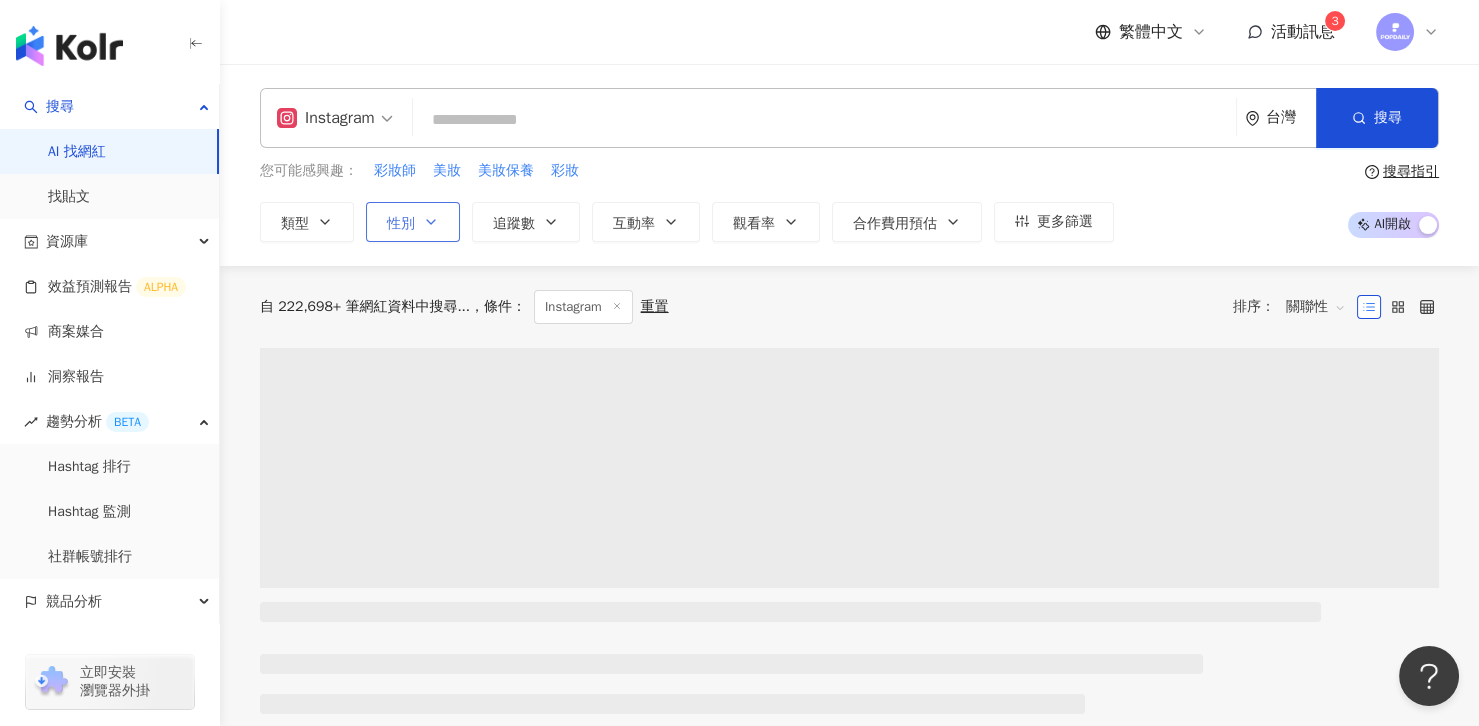 click on "性別" at bounding box center [401, 224] 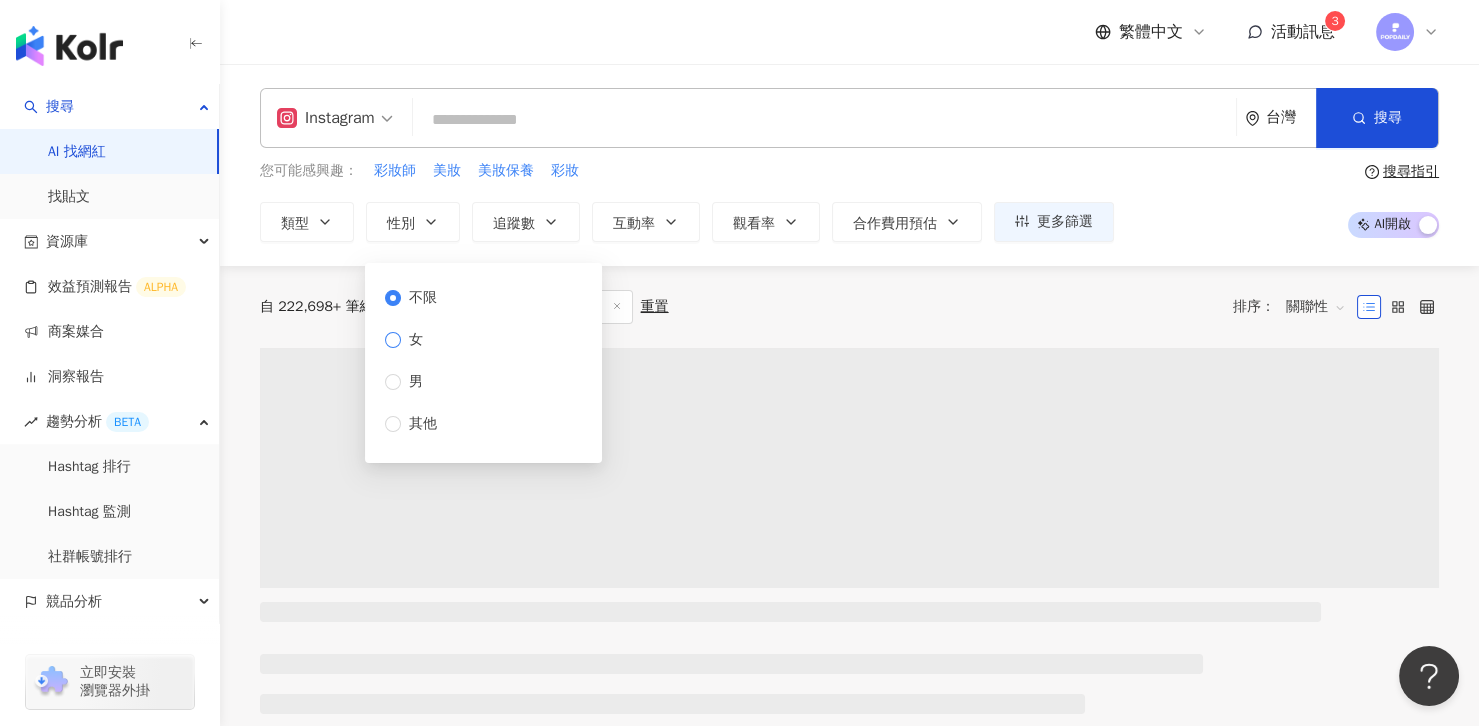 click on "女" at bounding box center [416, 340] 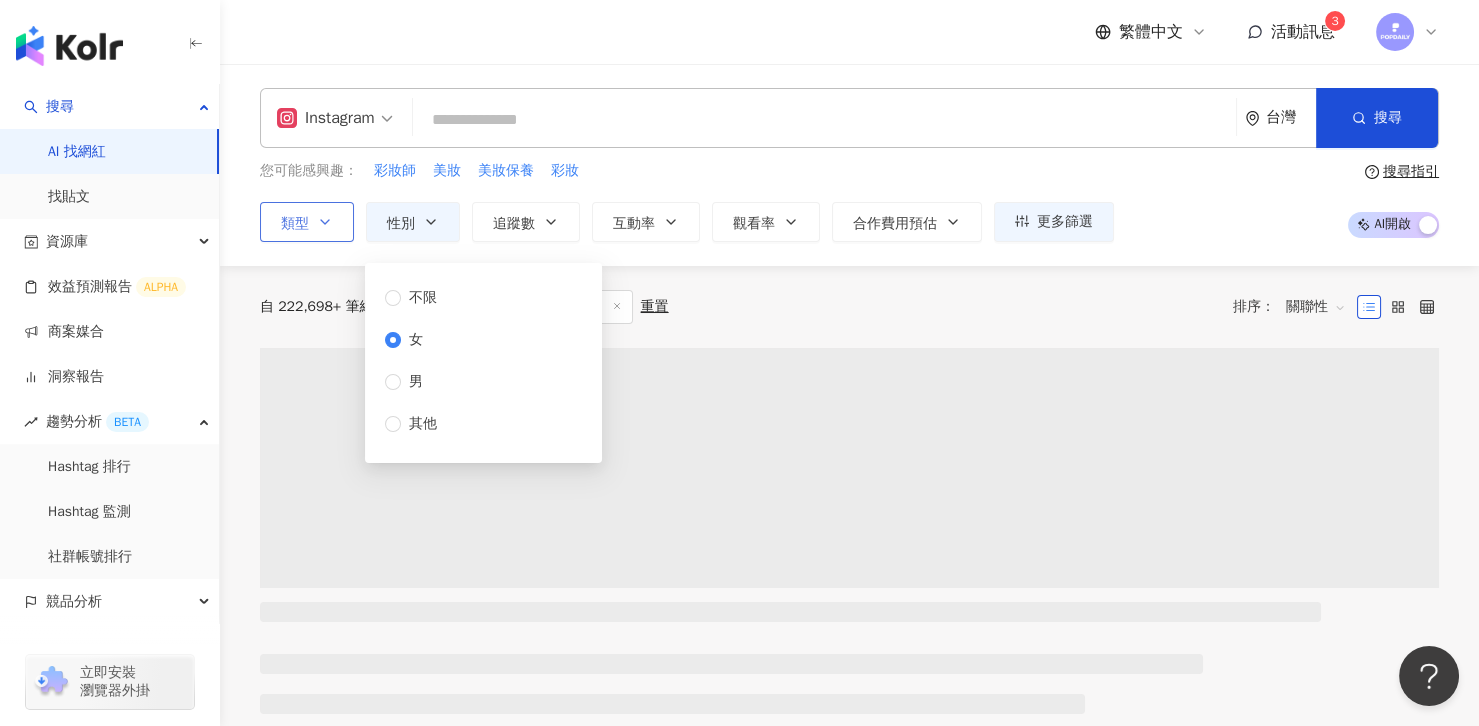 click on "類型" at bounding box center (307, 222) 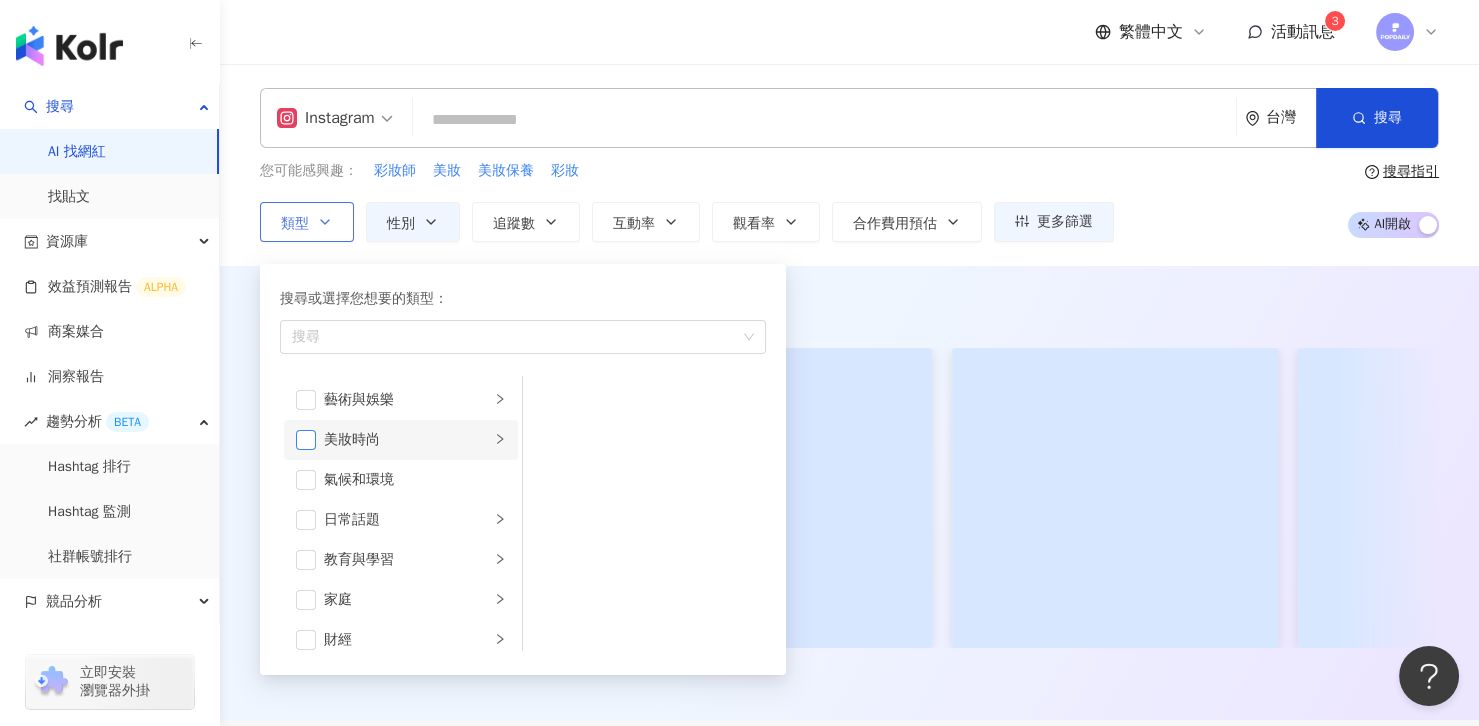 click at bounding box center [306, 440] 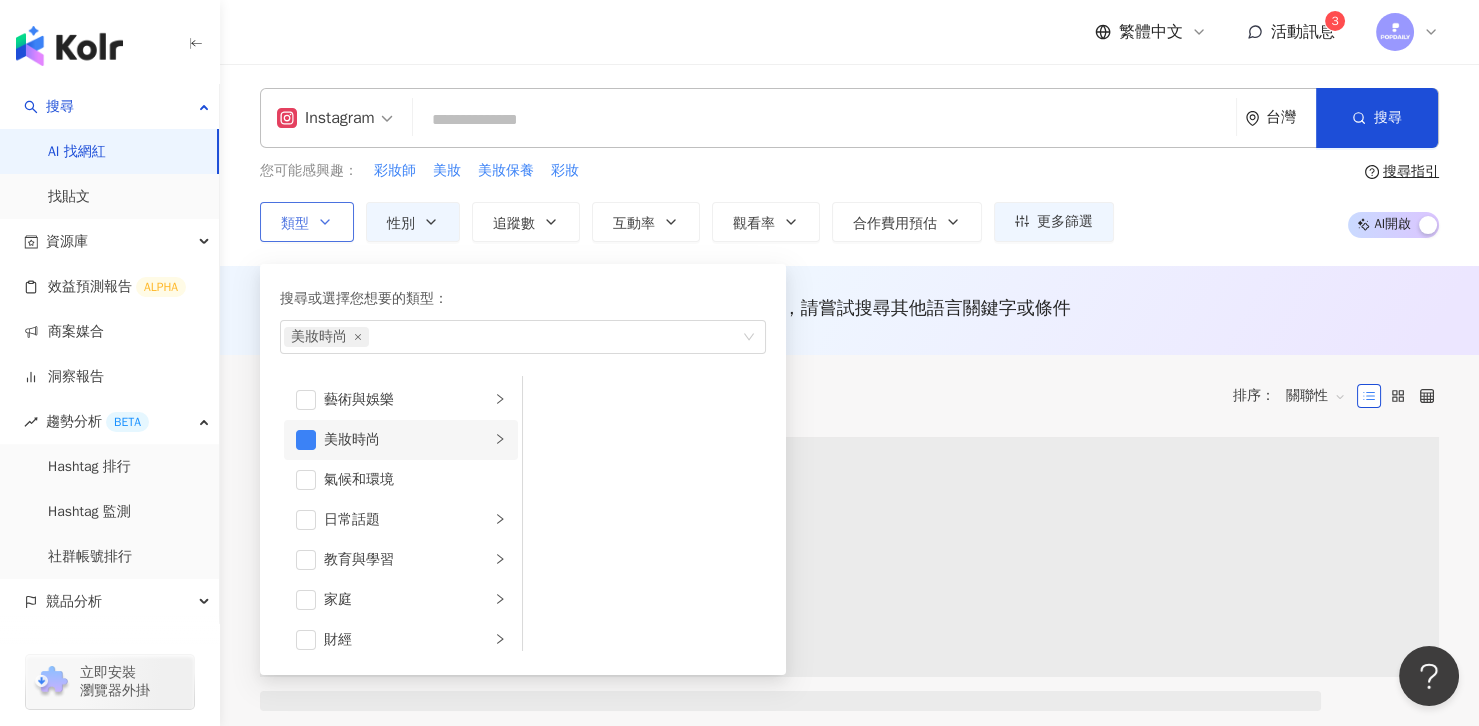 click on "美妝時尚" at bounding box center (407, 440) 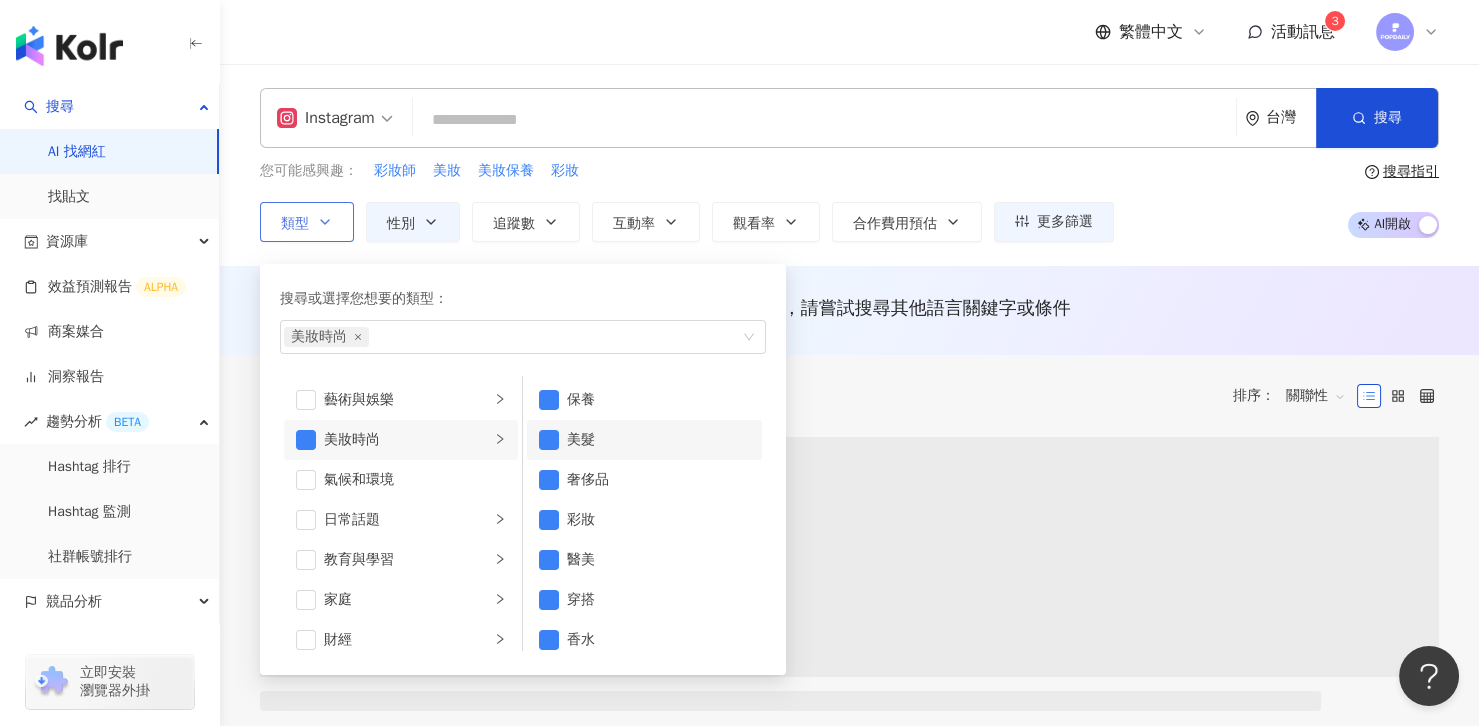 click at bounding box center [306, 440] 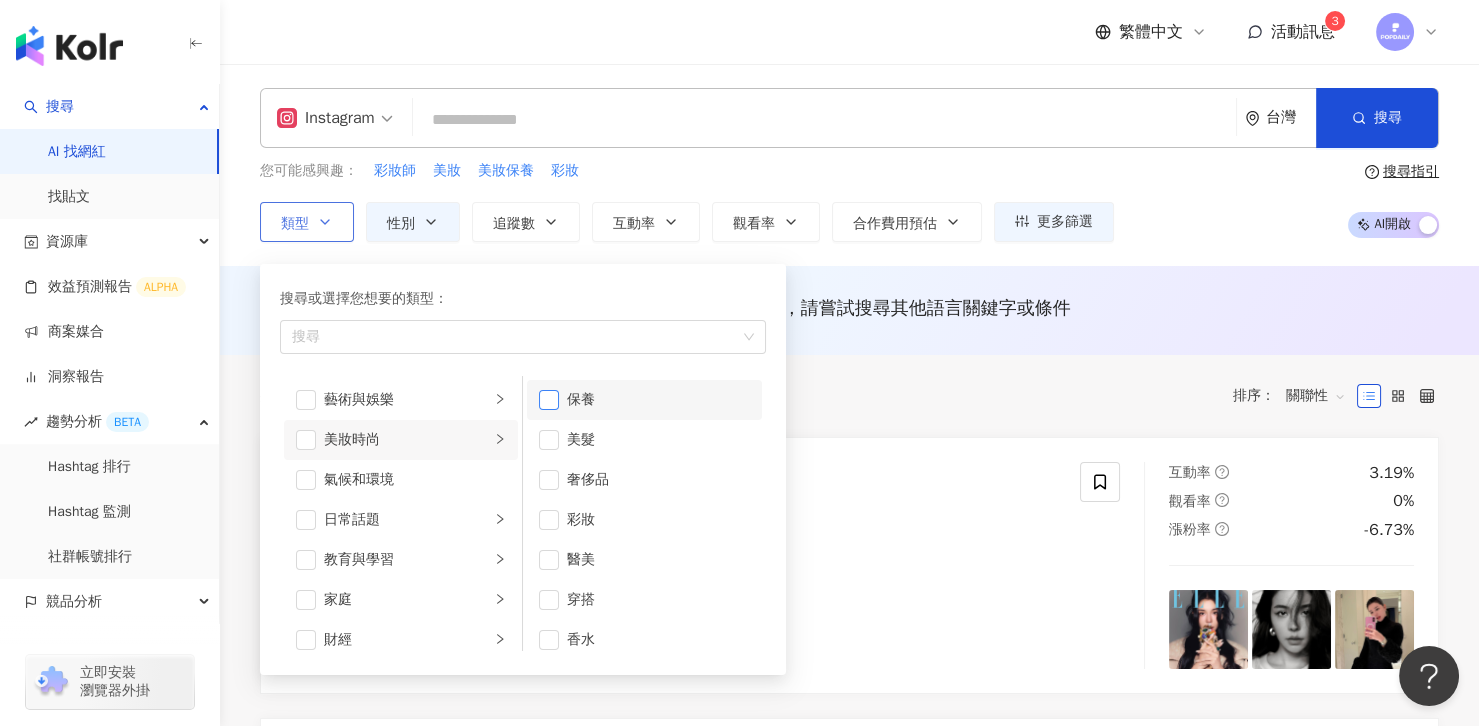 click at bounding box center (549, 400) 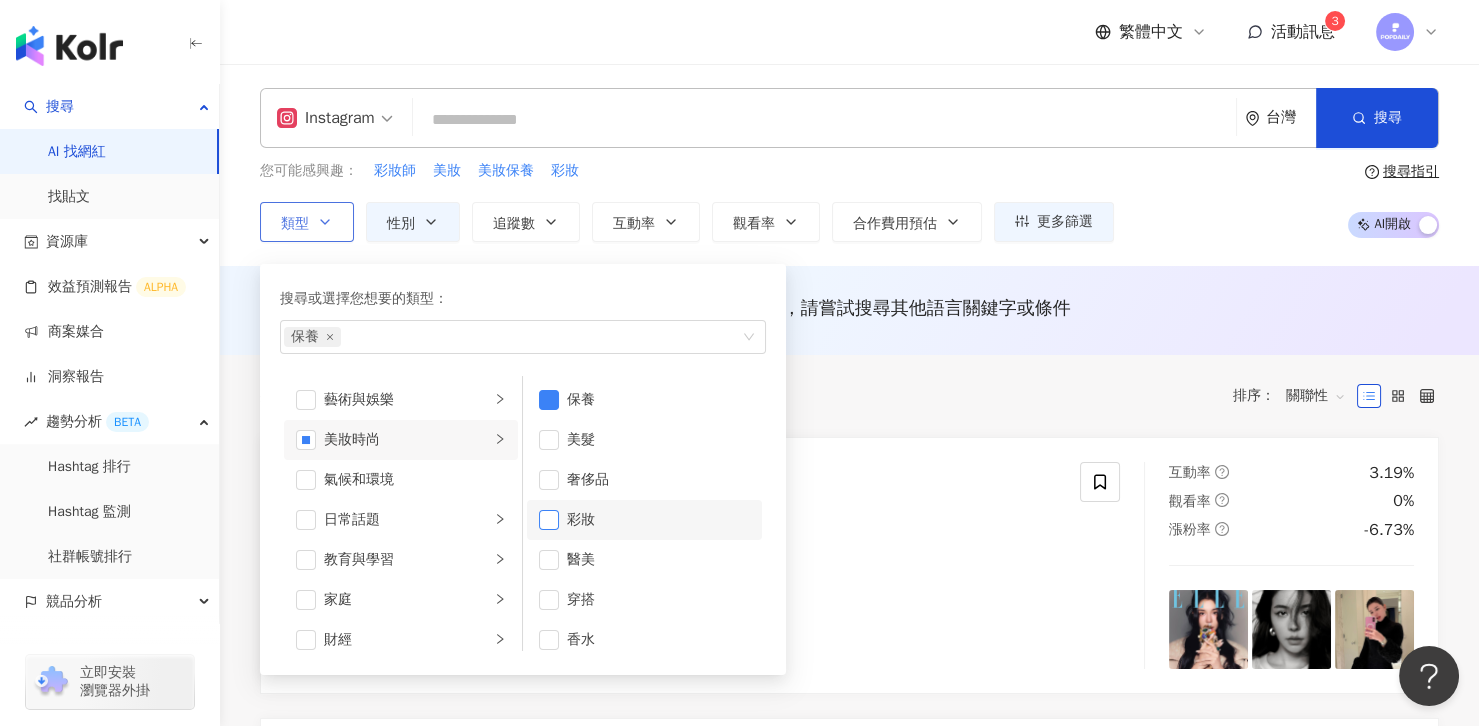 click at bounding box center [549, 520] 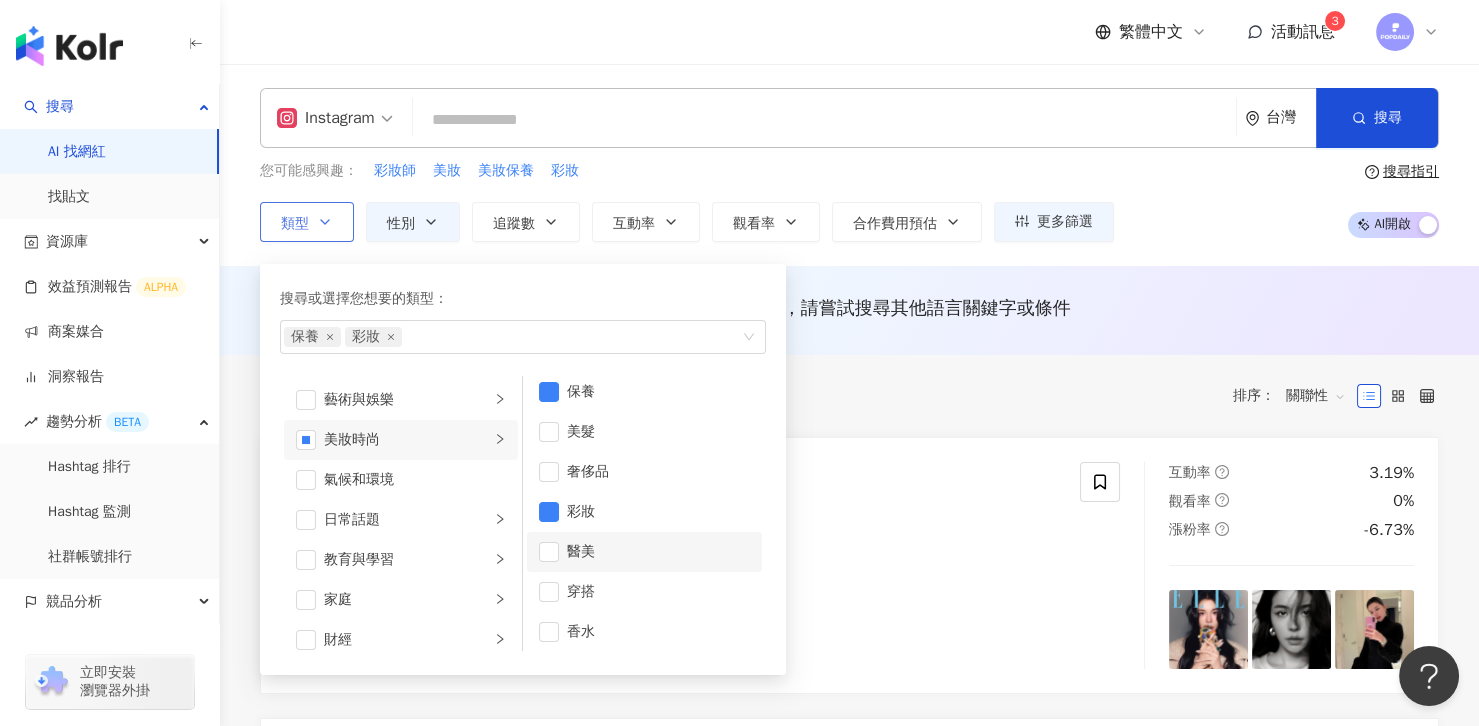 scroll, scrollTop: 12, scrollLeft: 0, axis: vertical 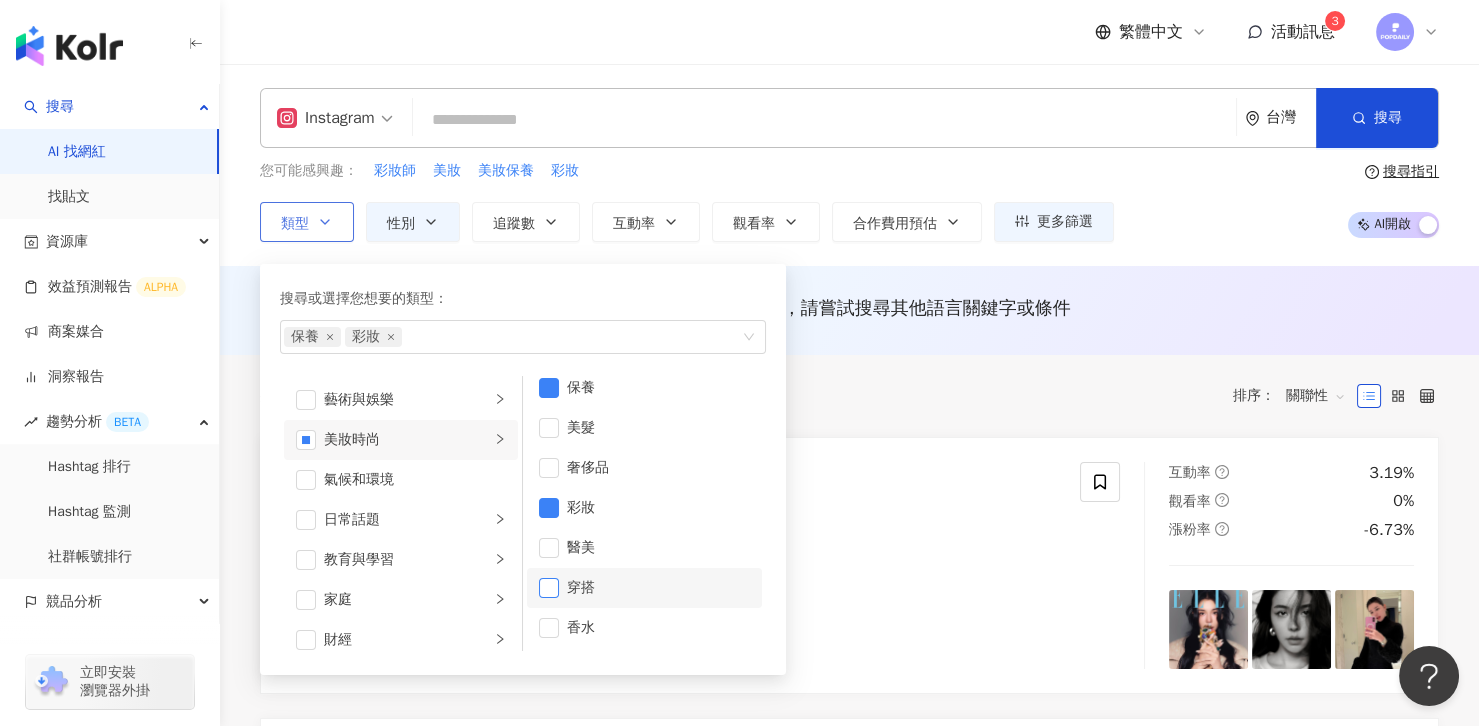 click at bounding box center (549, 588) 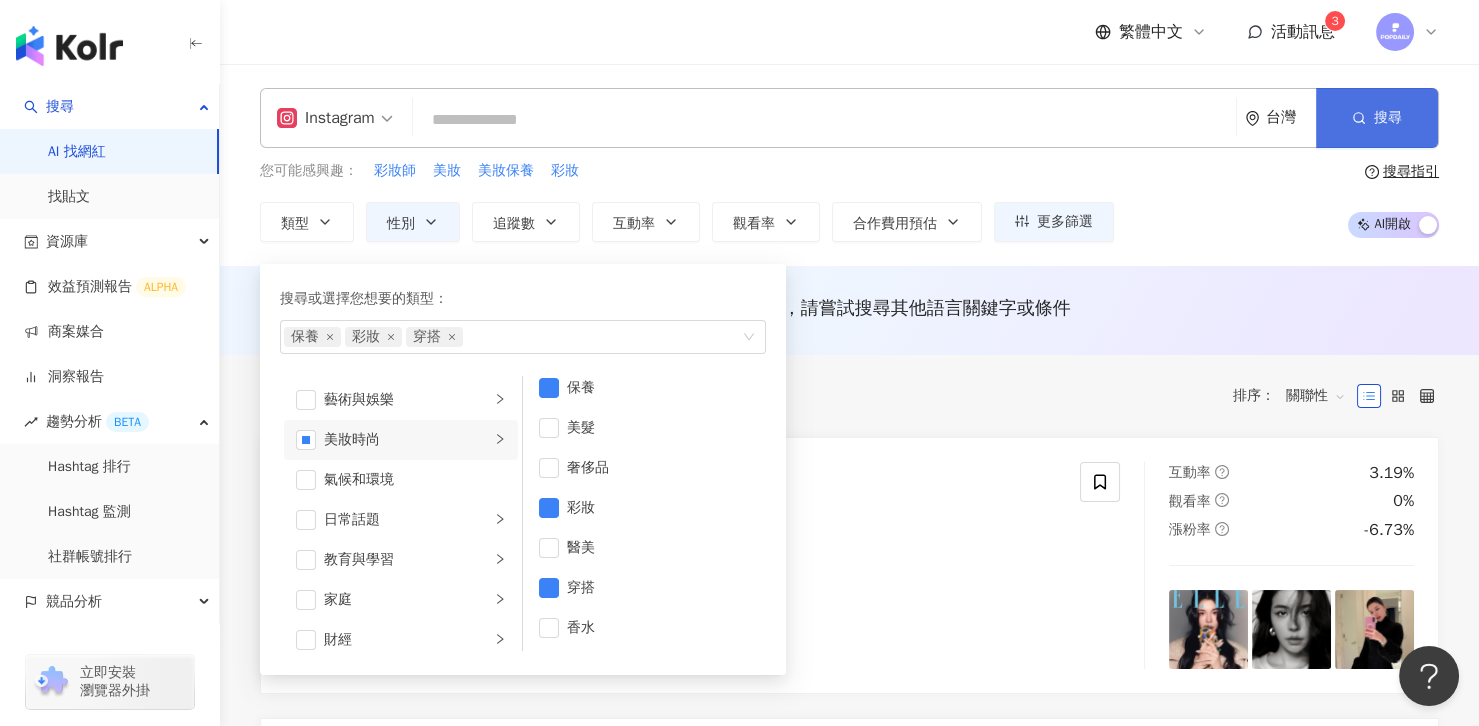 click on "搜尋" at bounding box center [1377, 118] 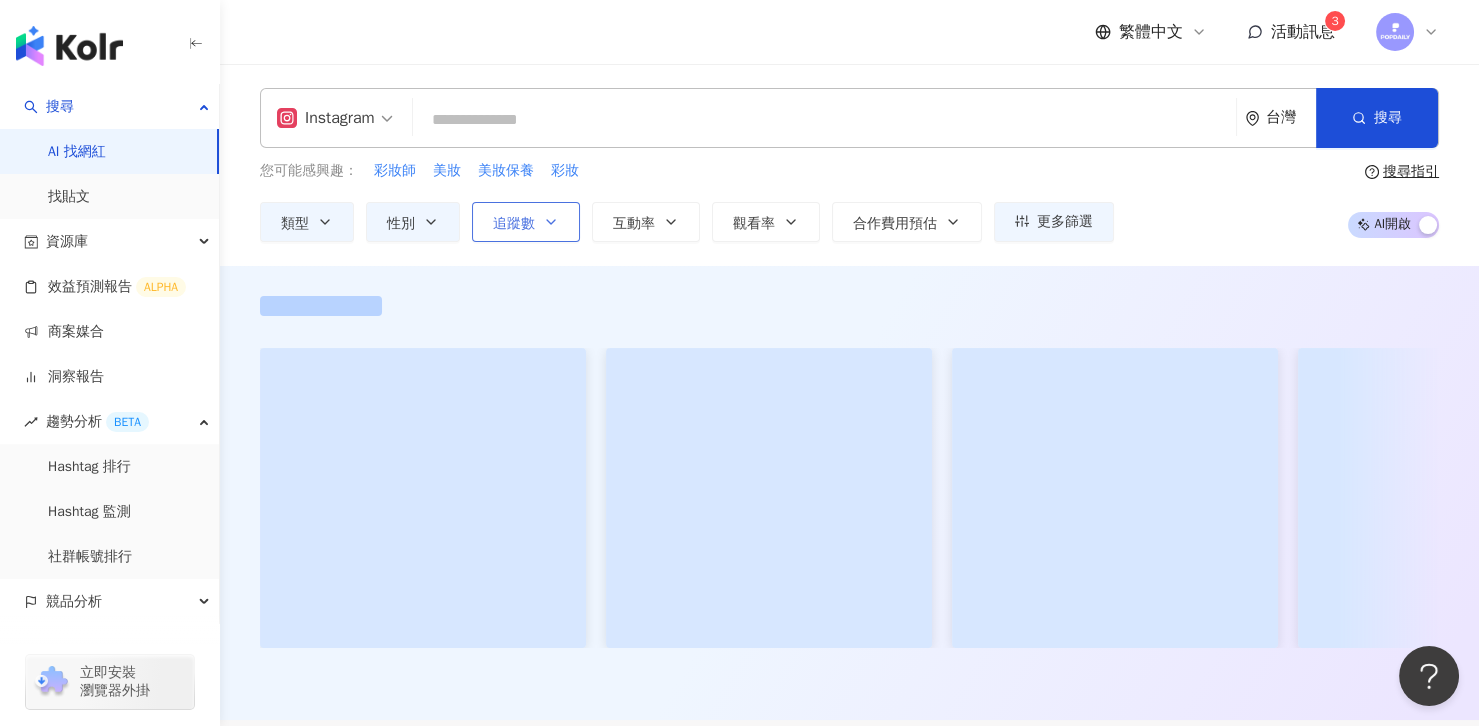 click on "追蹤數" at bounding box center (514, 224) 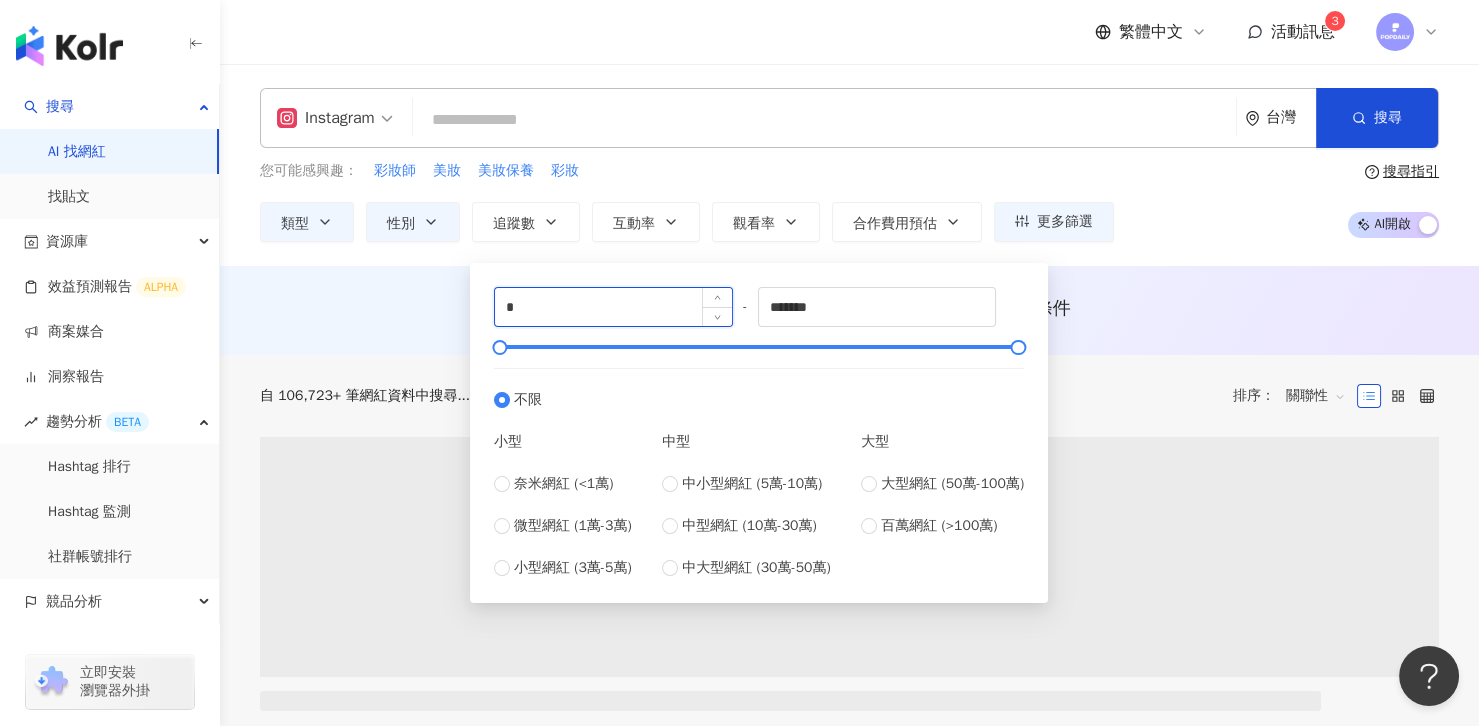 click on "*" at bounding box center (613, 307) 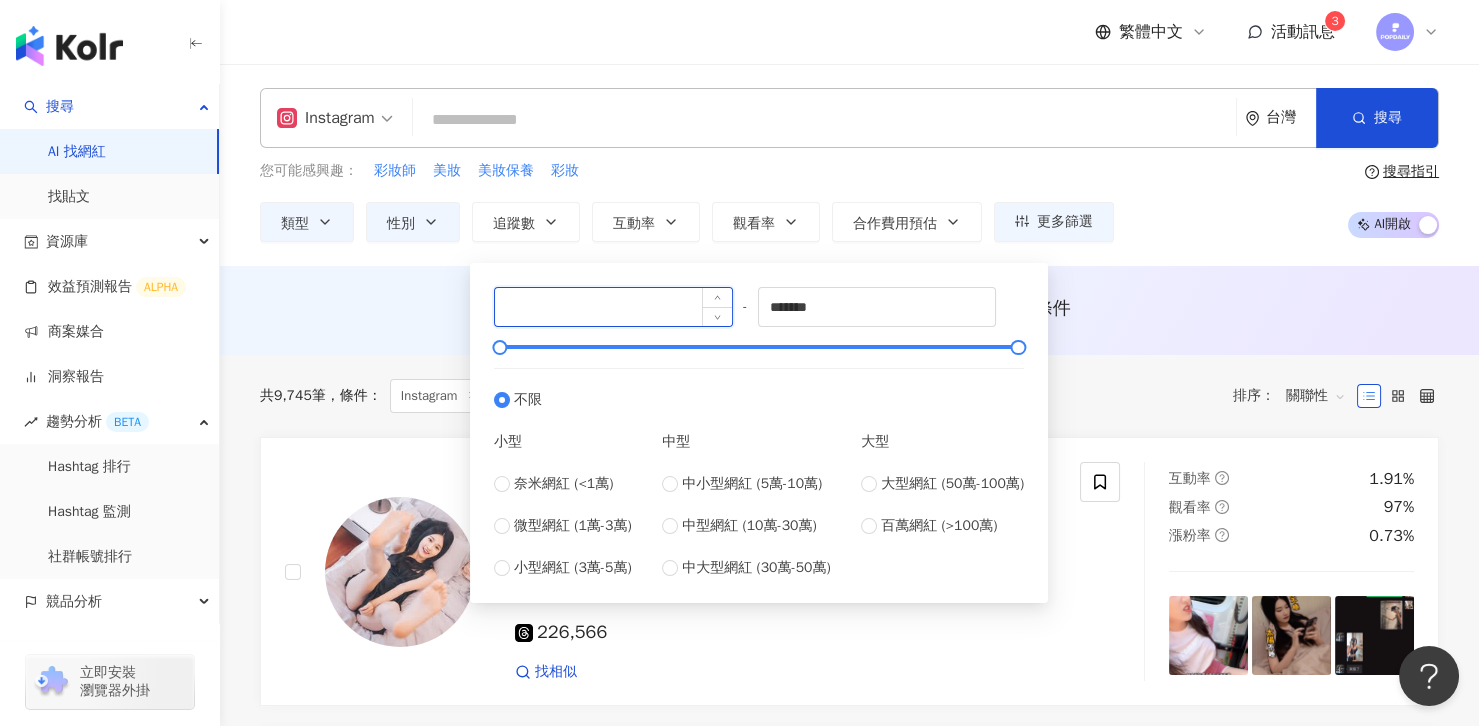 type on "*" 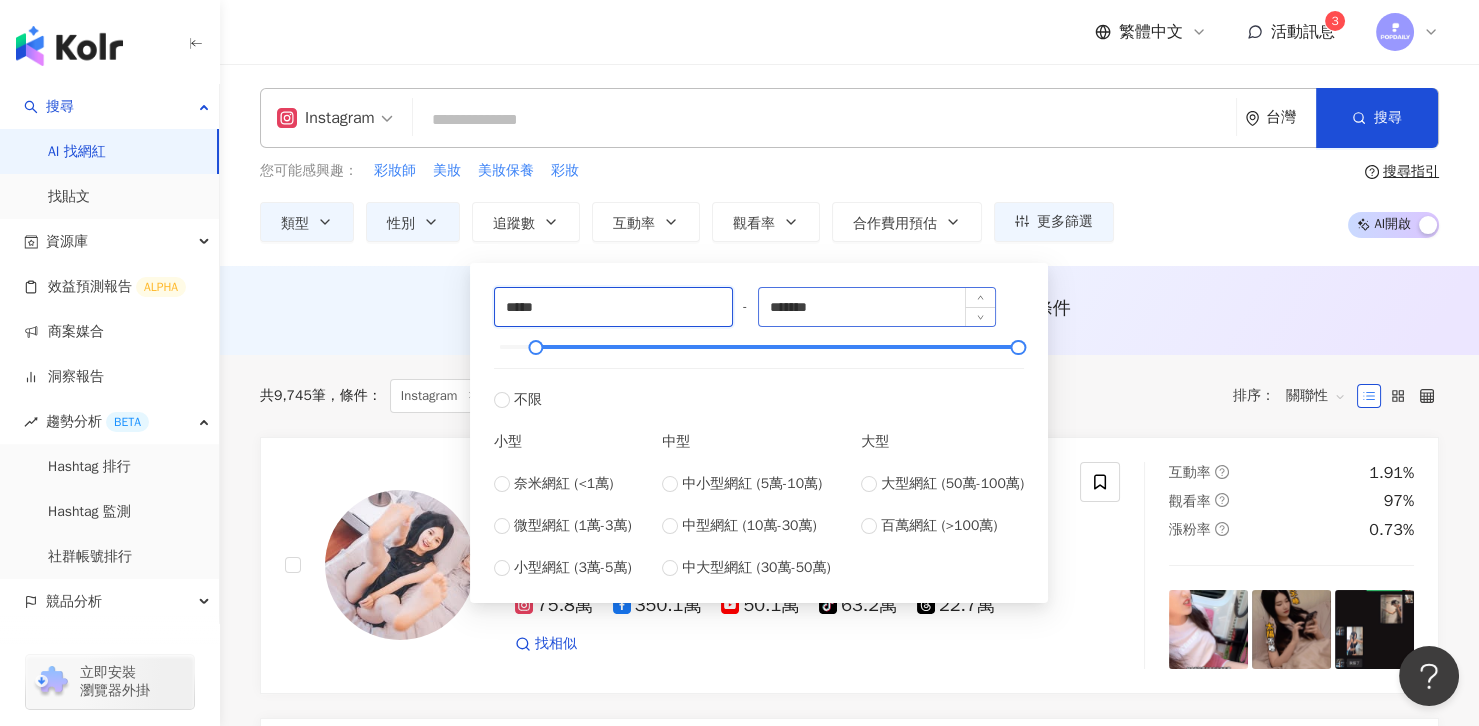 type on "*****" 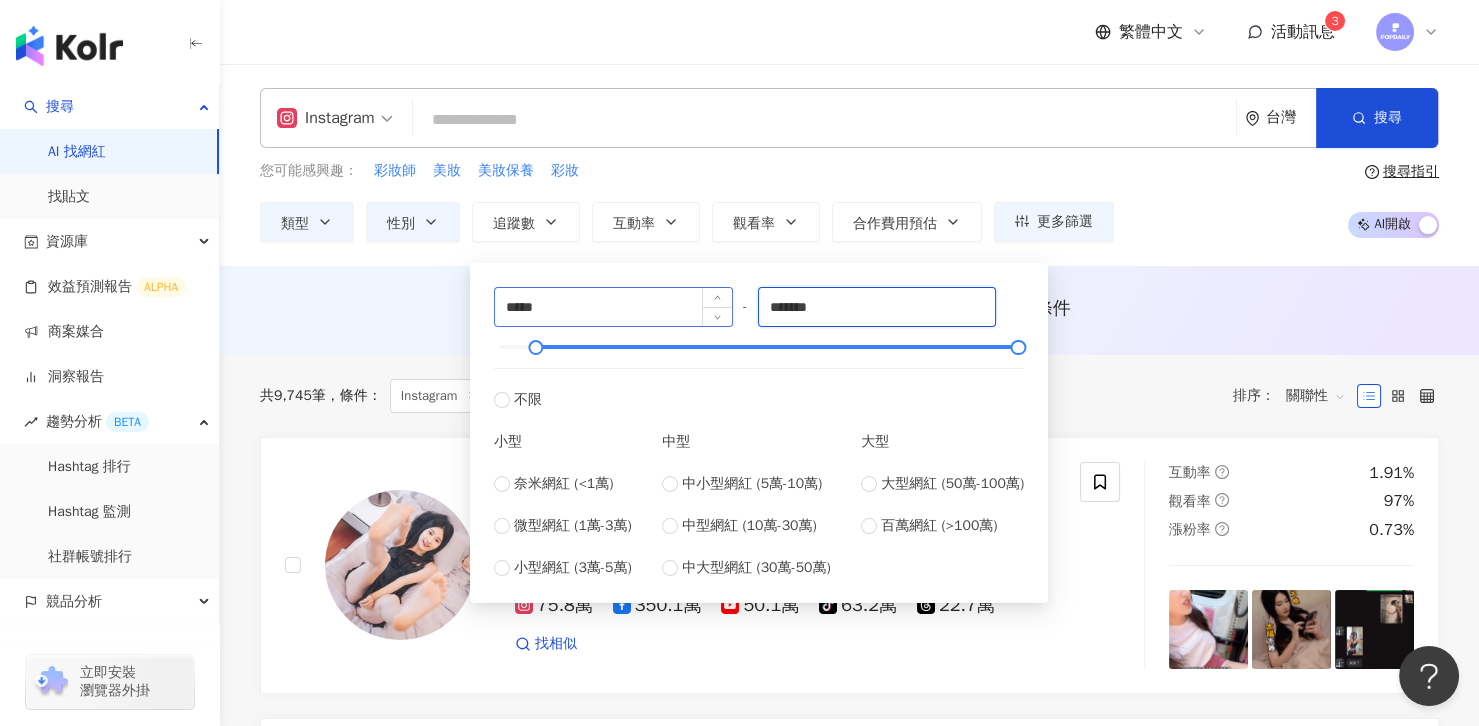 drag, startPoint x: 876, startPoint y: 302, endPoint x: 677, endPoint y: 305, distance: 199.02261 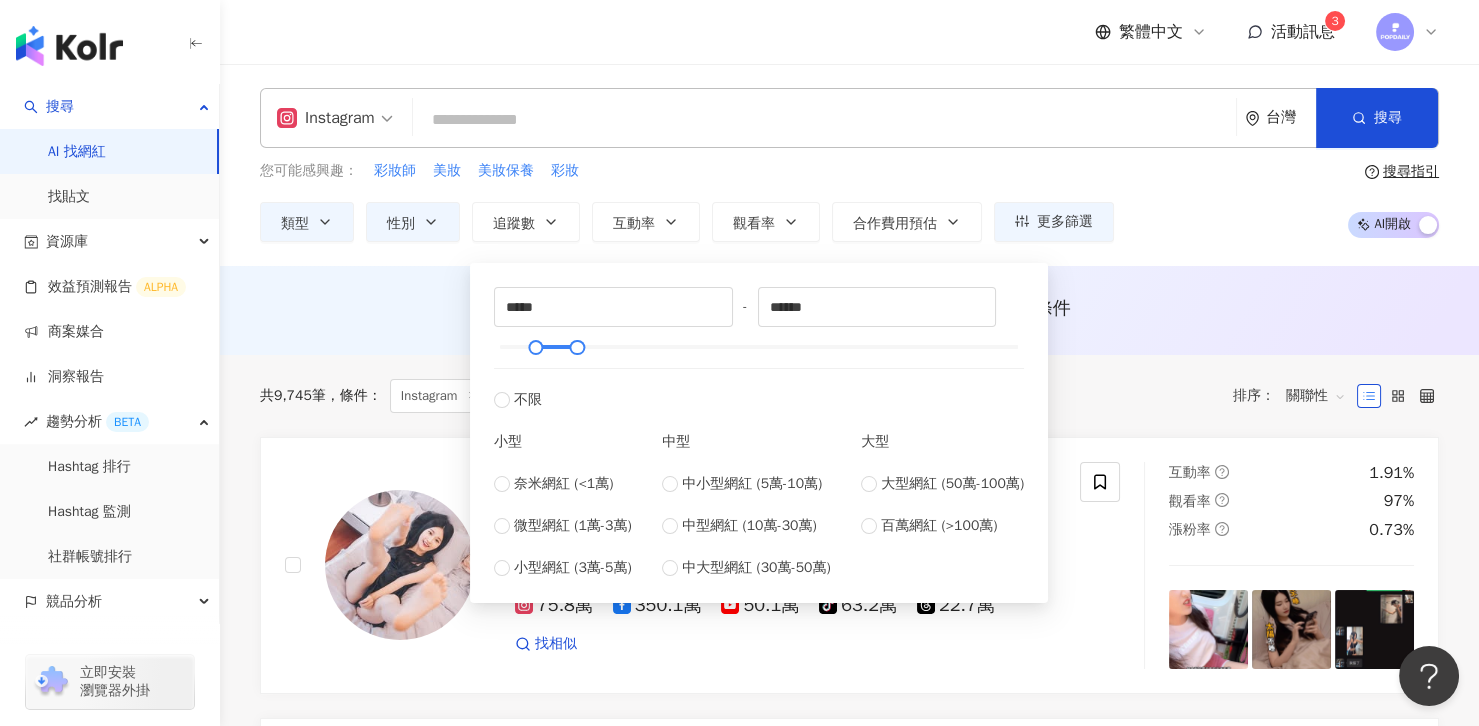 click on "AI 推薦 ： 無結果，請嘗試搜尋其他語言關鍵字或條件" at bounding box center (849, 308) 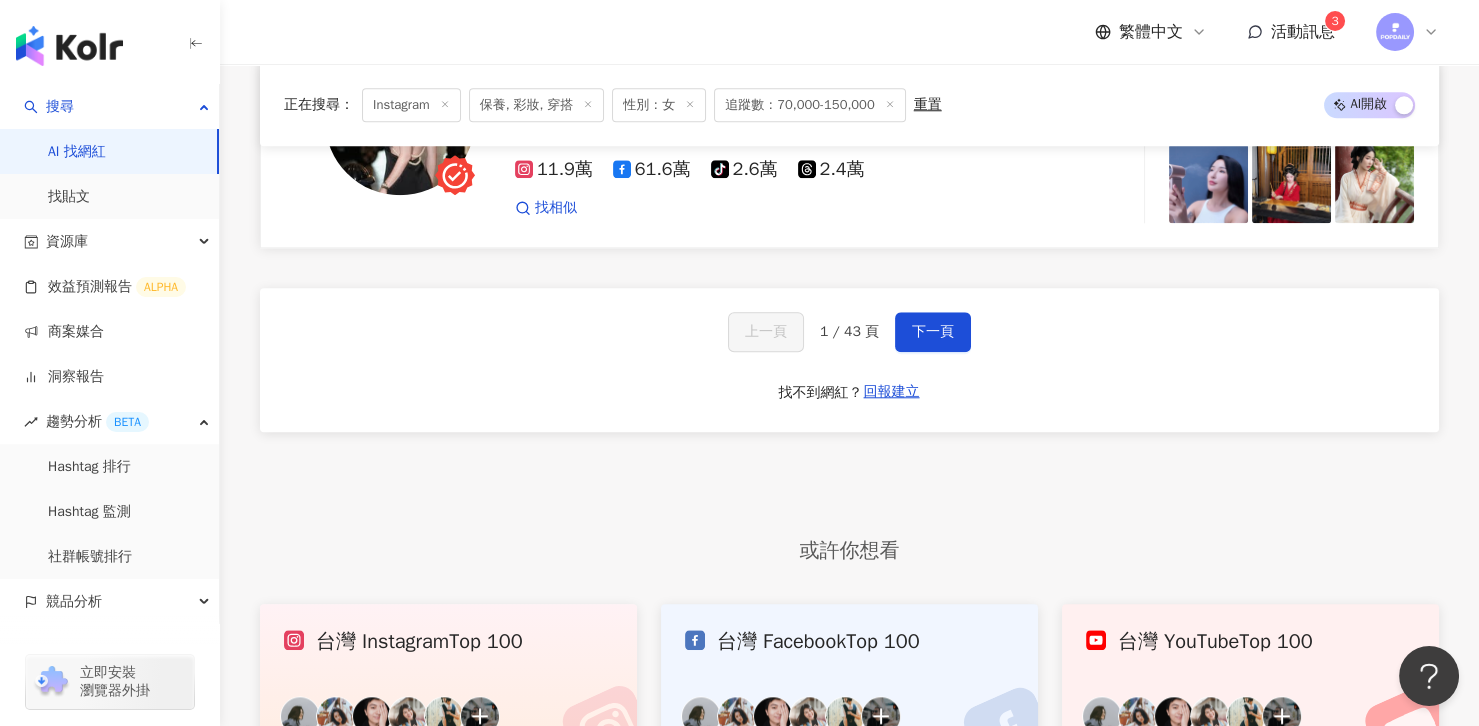 scroll, scrollTop: 3366, scrollLeft: 0, axis: vertical 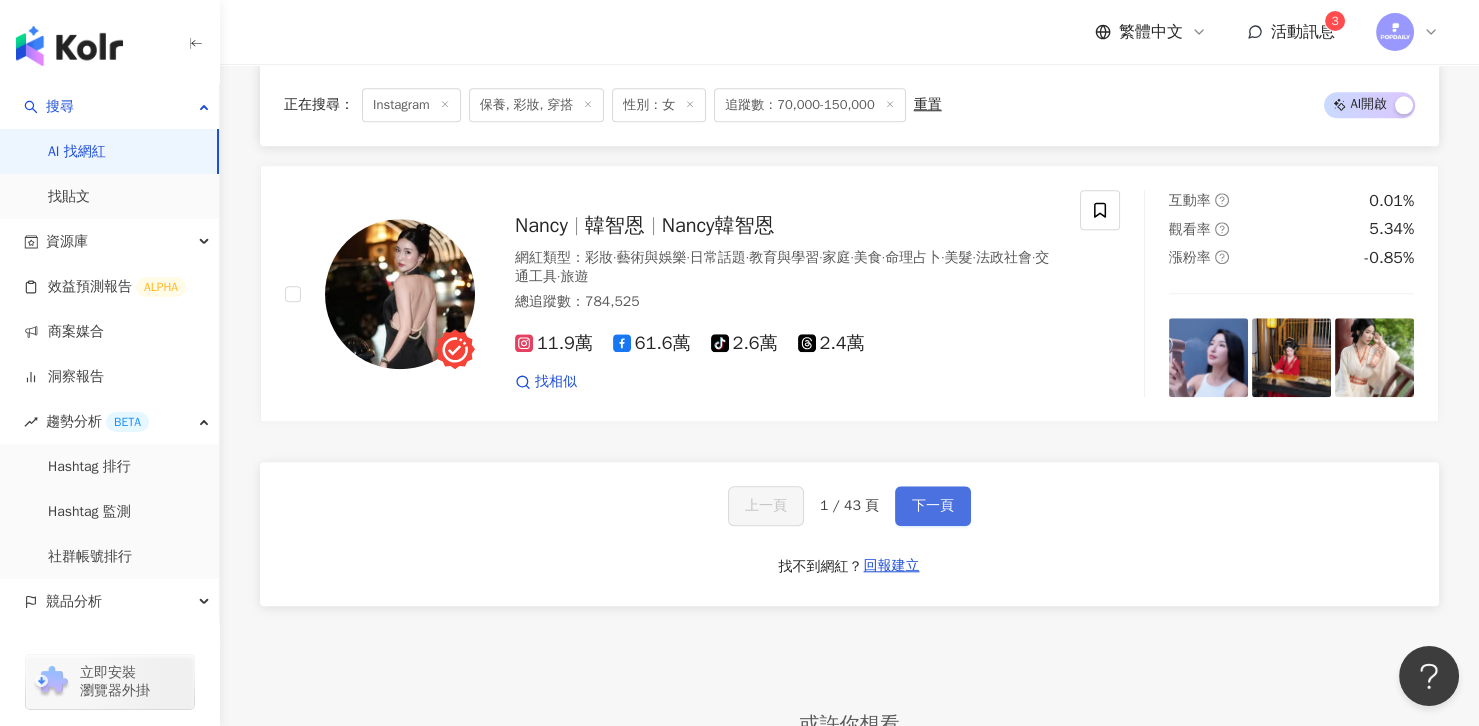 click on "下一頁" at bounding box center (933, 506) 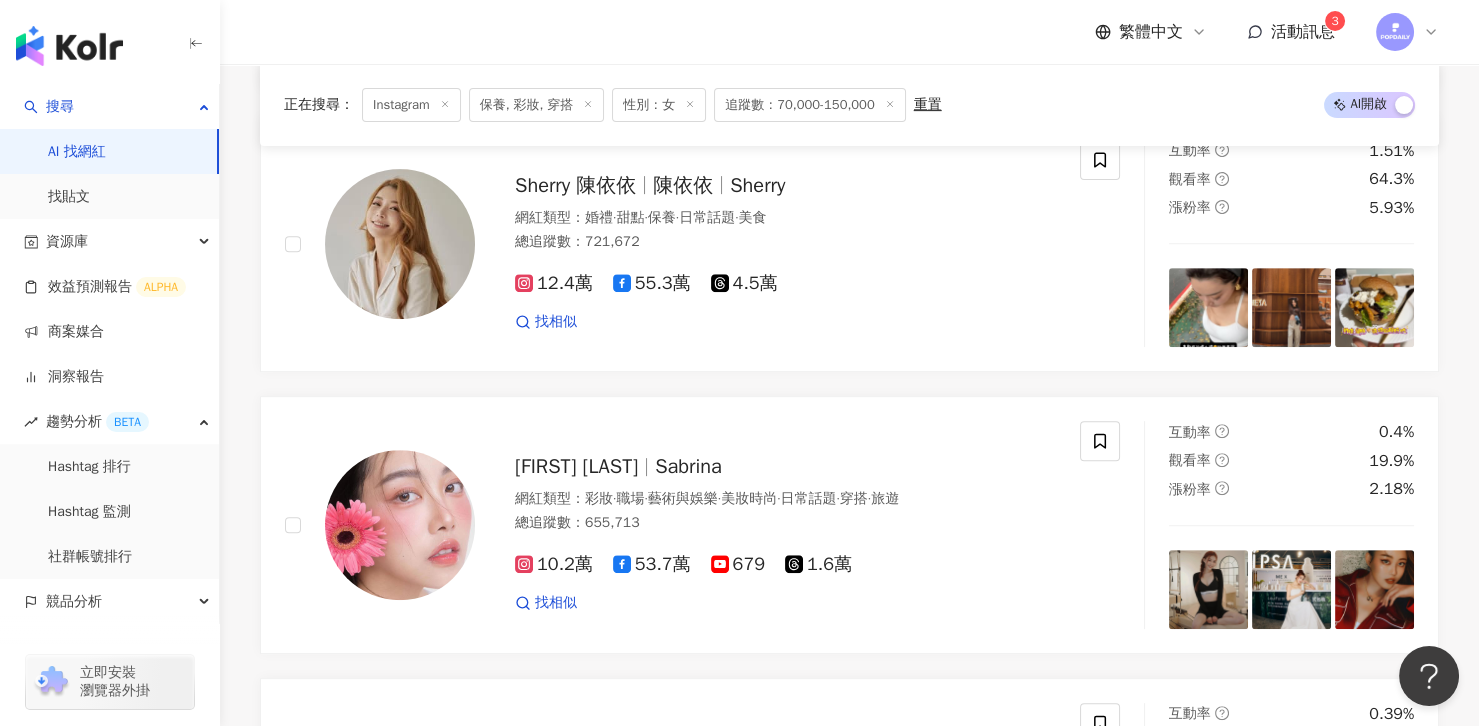 scroll, scrollTop: 1455, scrollLeft: 0, axis: vertical 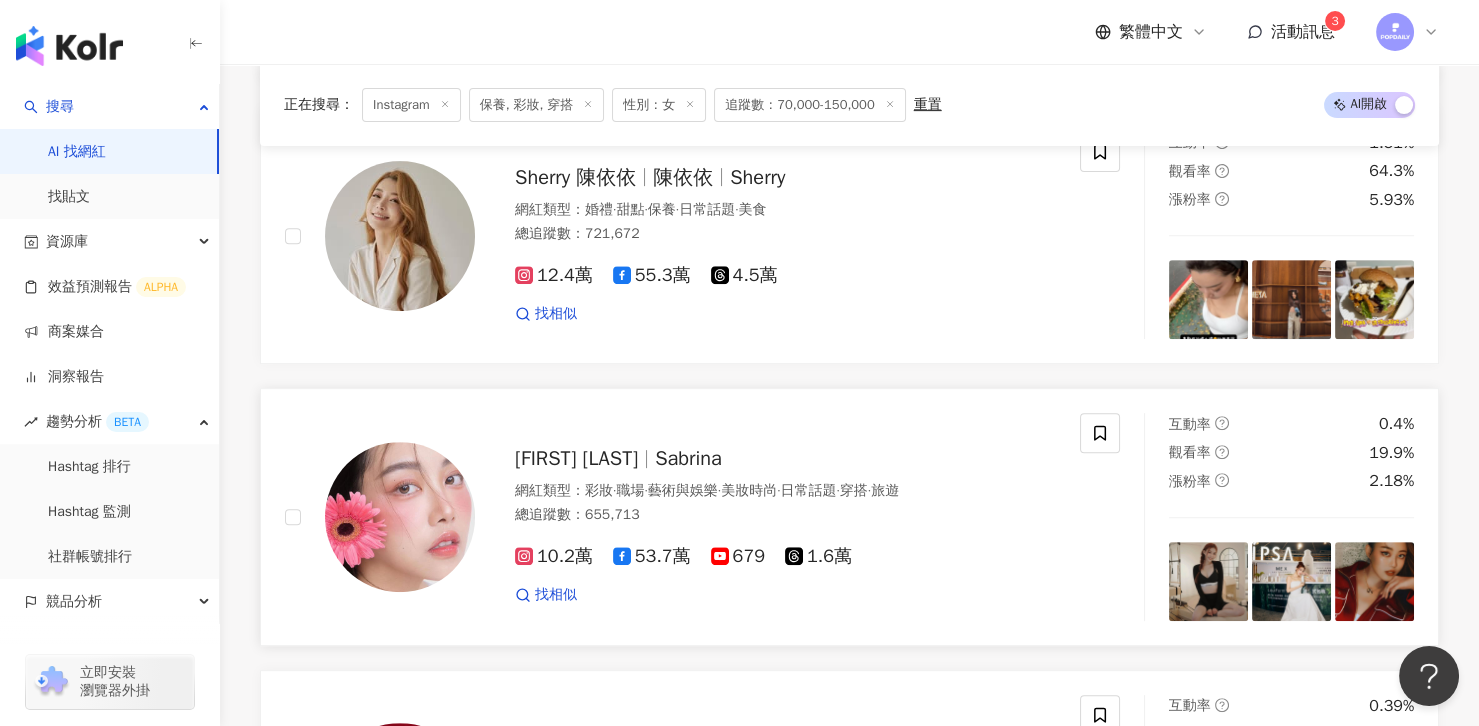 click on "Sabrina" at bounding box center (688, 458) 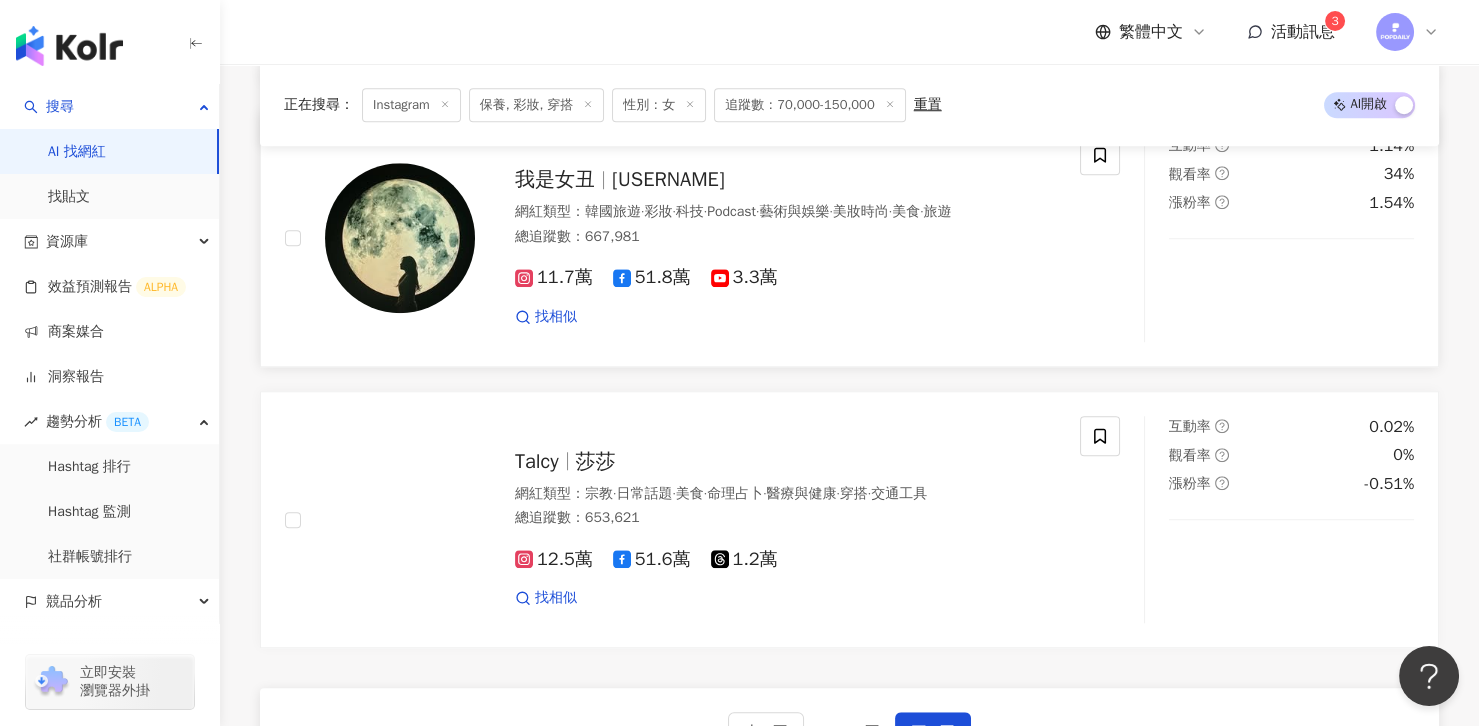 scroll, scrollTop: 3296, scrollLeft: 0, axis: vertical 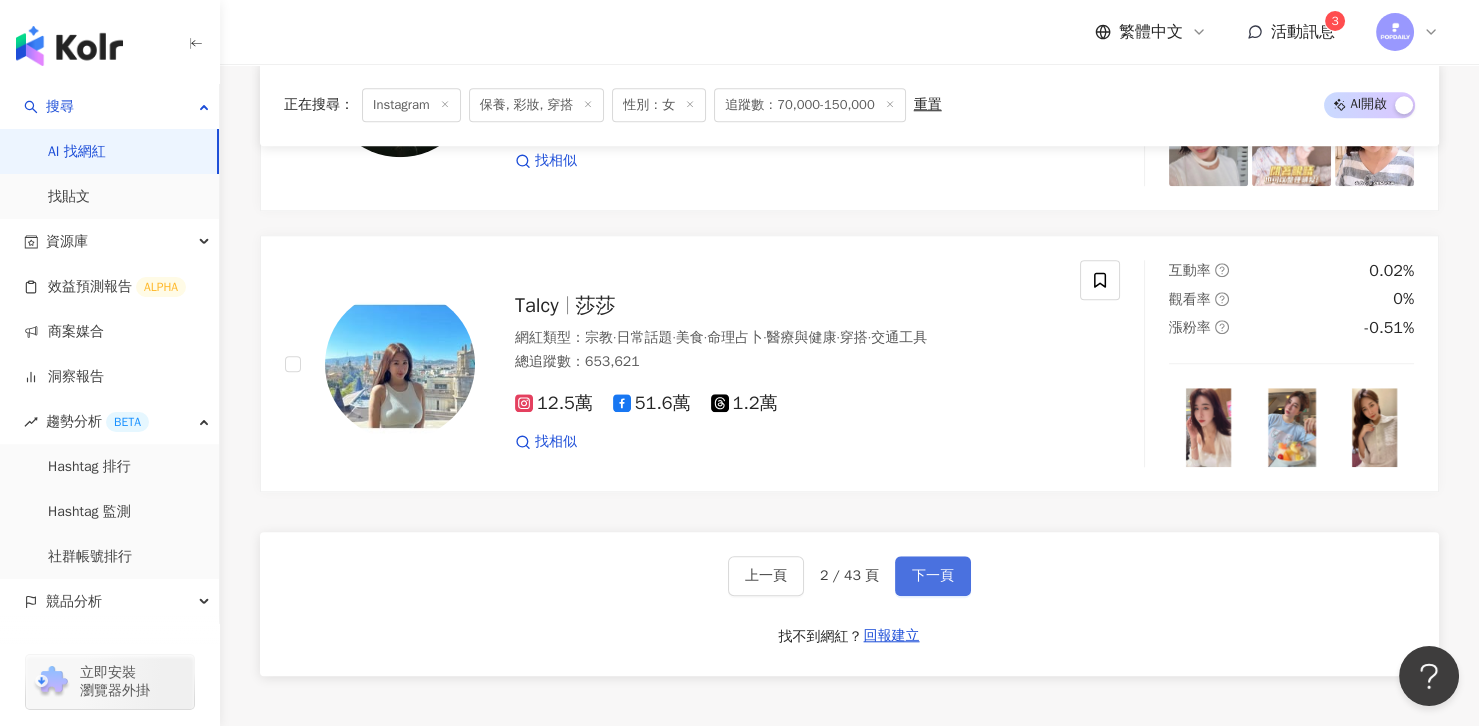 click on "下一頁" at bounding box center [933, 576] 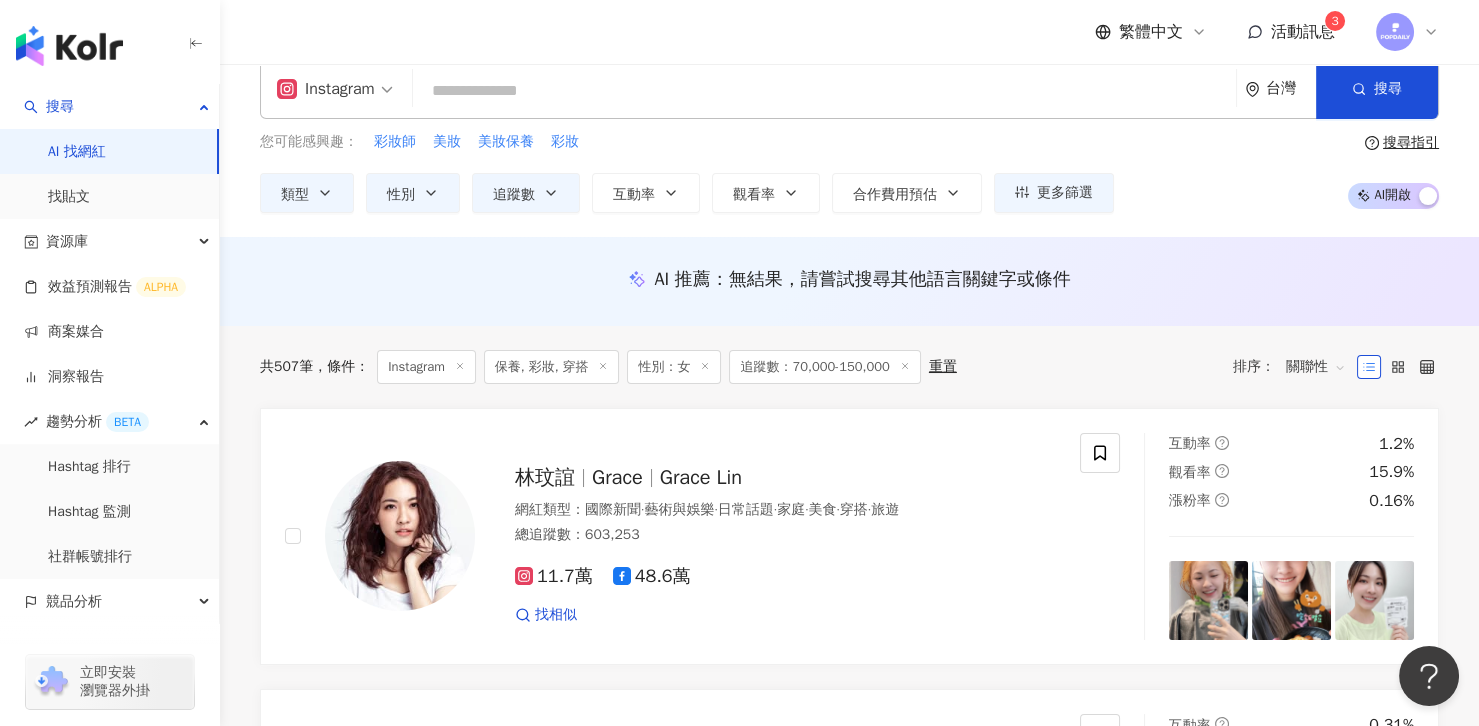scroll, scrollTop: 0, scrollLeft: 0, axis: both 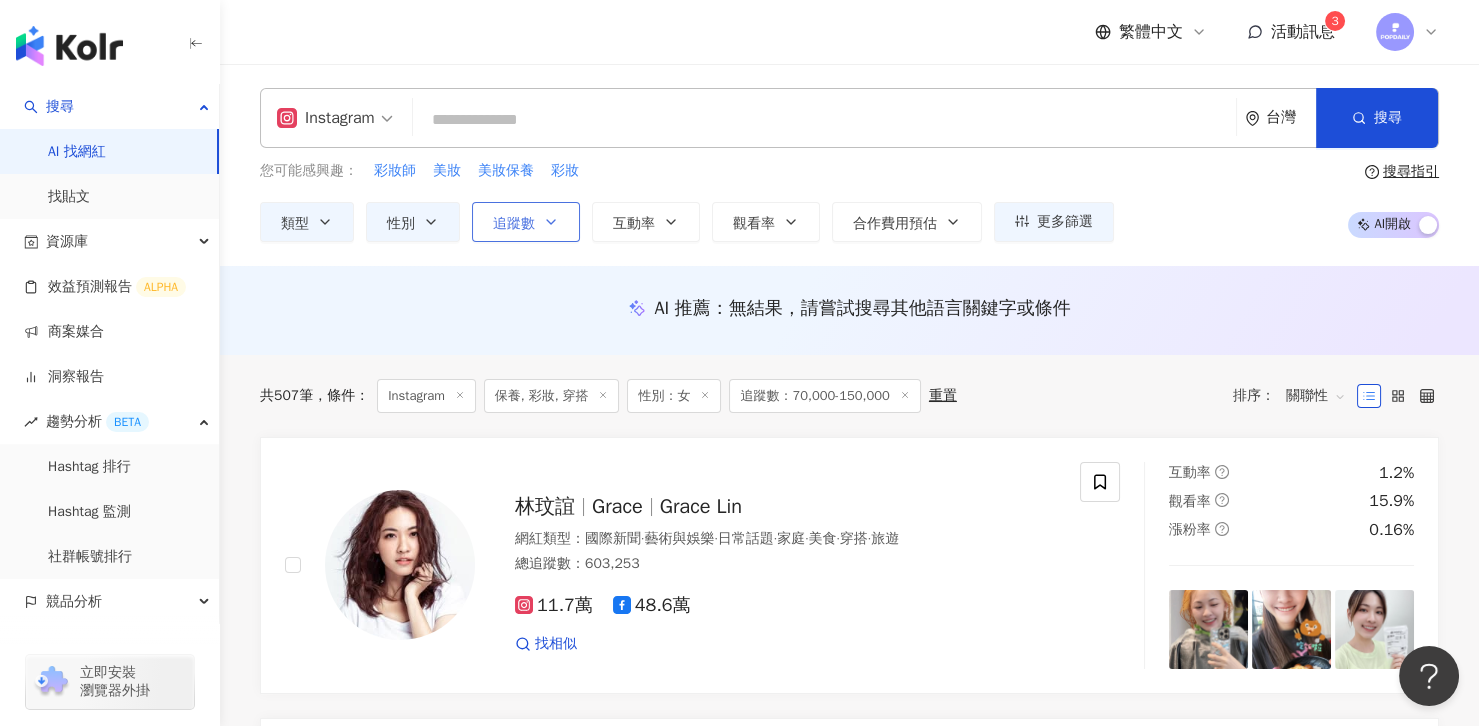 click on "追蹤數" at bounding box center [526, 222] 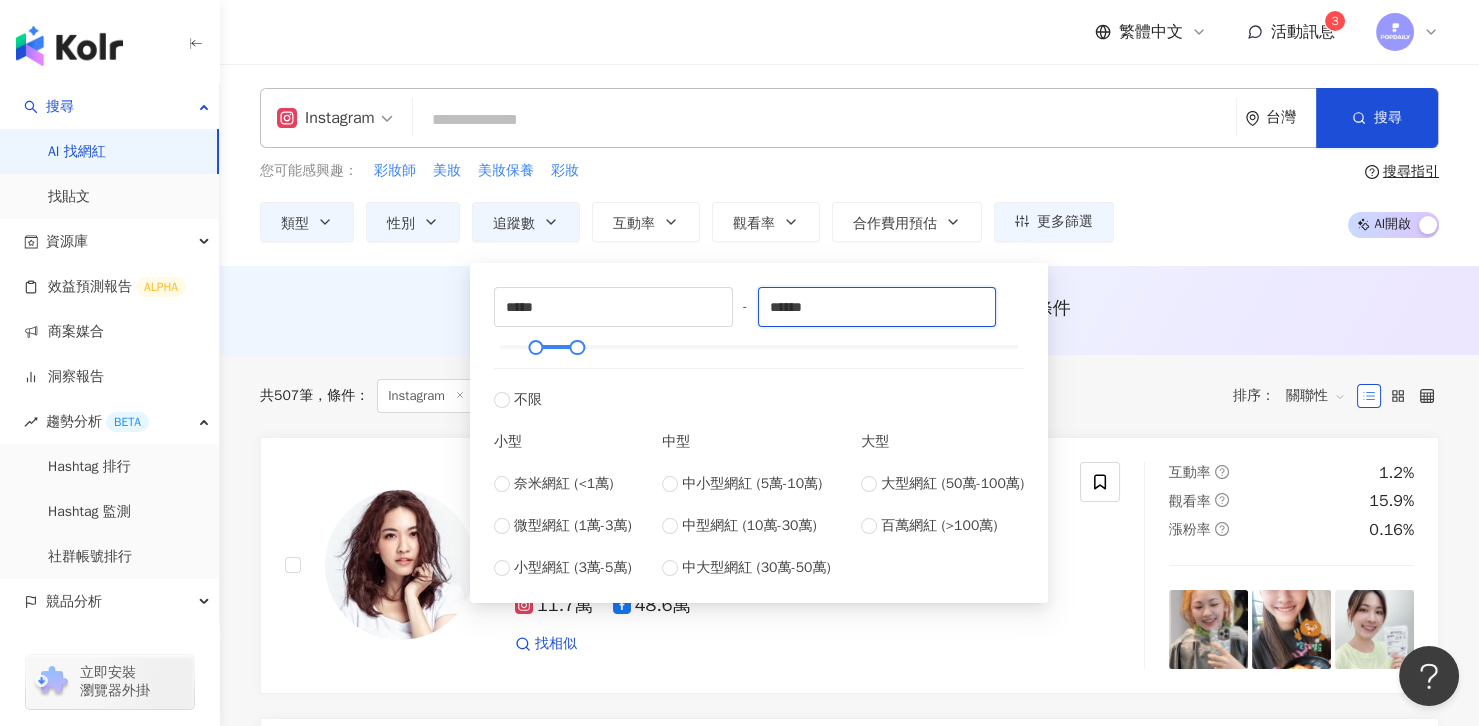 drag, startPoint x: 843, startPoint y: 303, endPoint x: 733, endPoint y: 300, distance: 110.0409 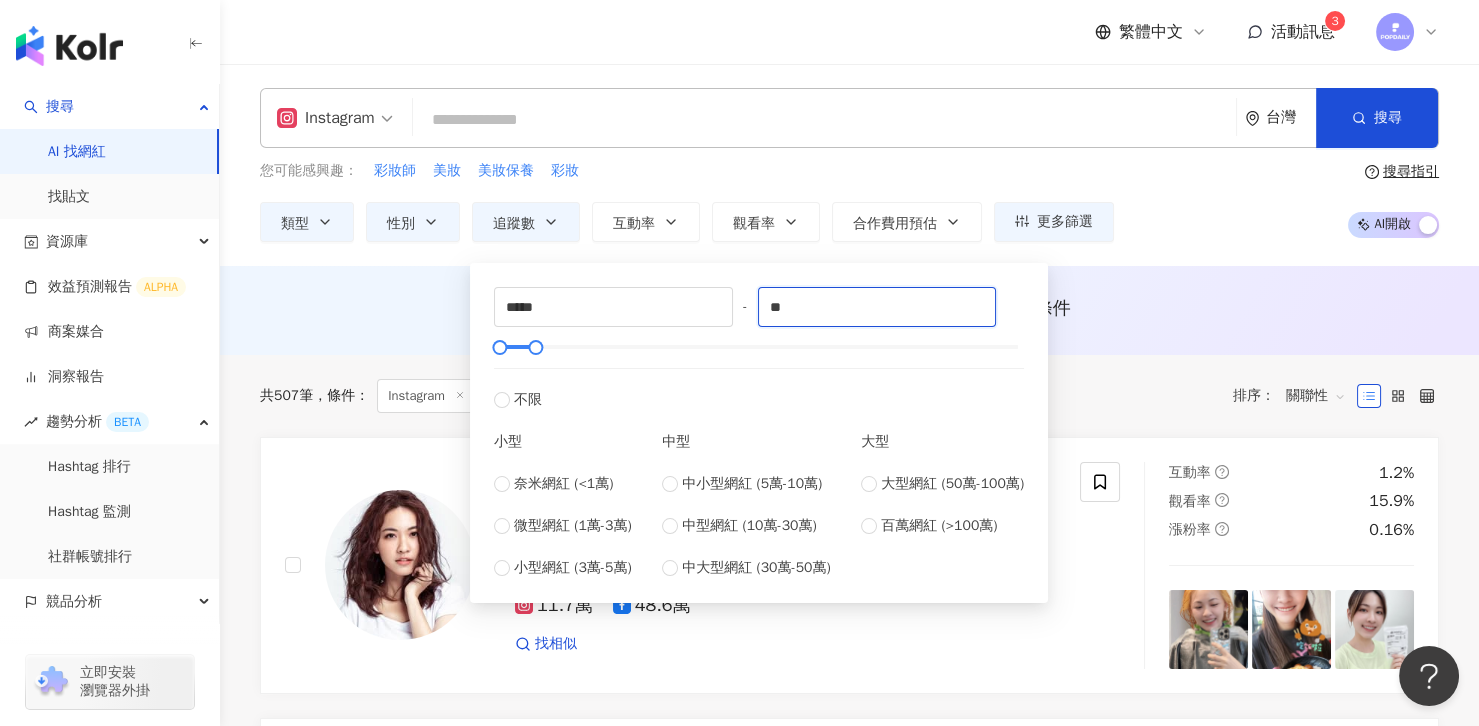 type on "*" 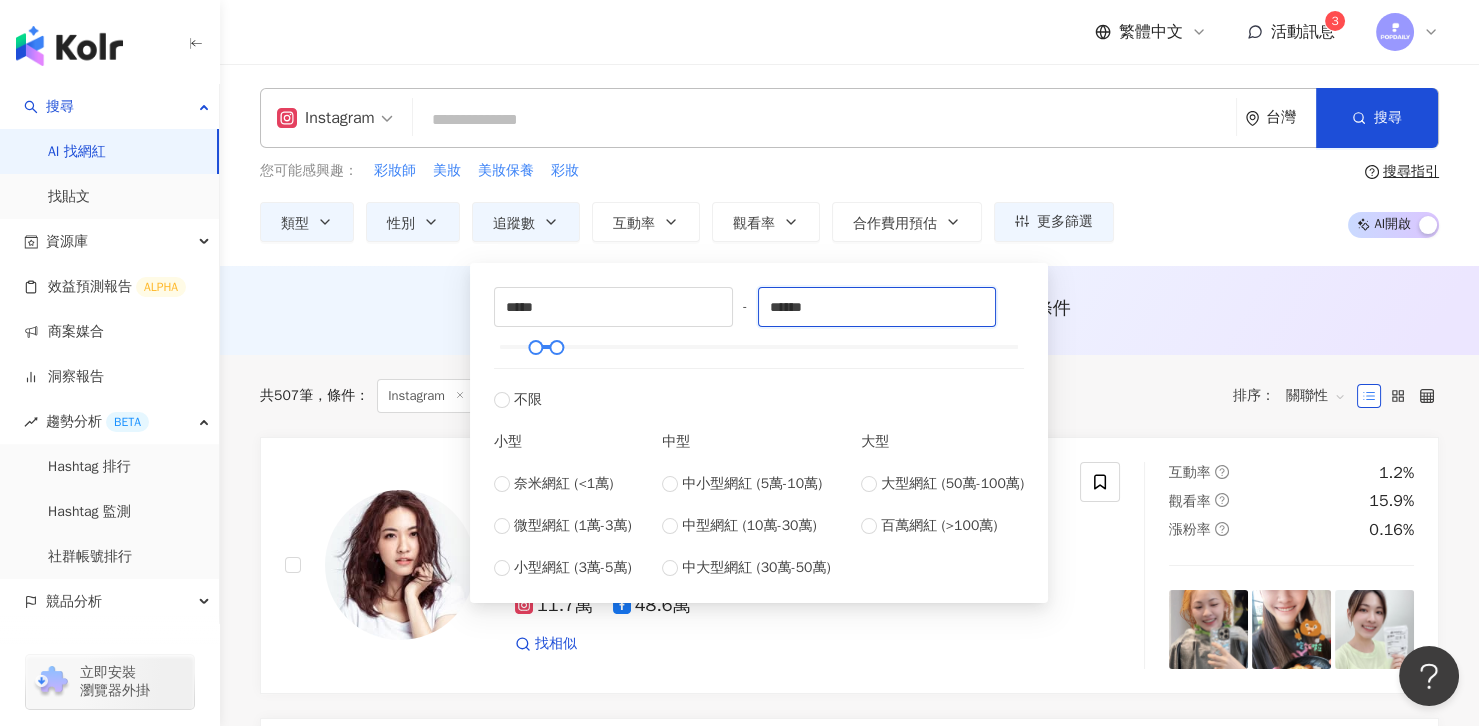 type on "******" 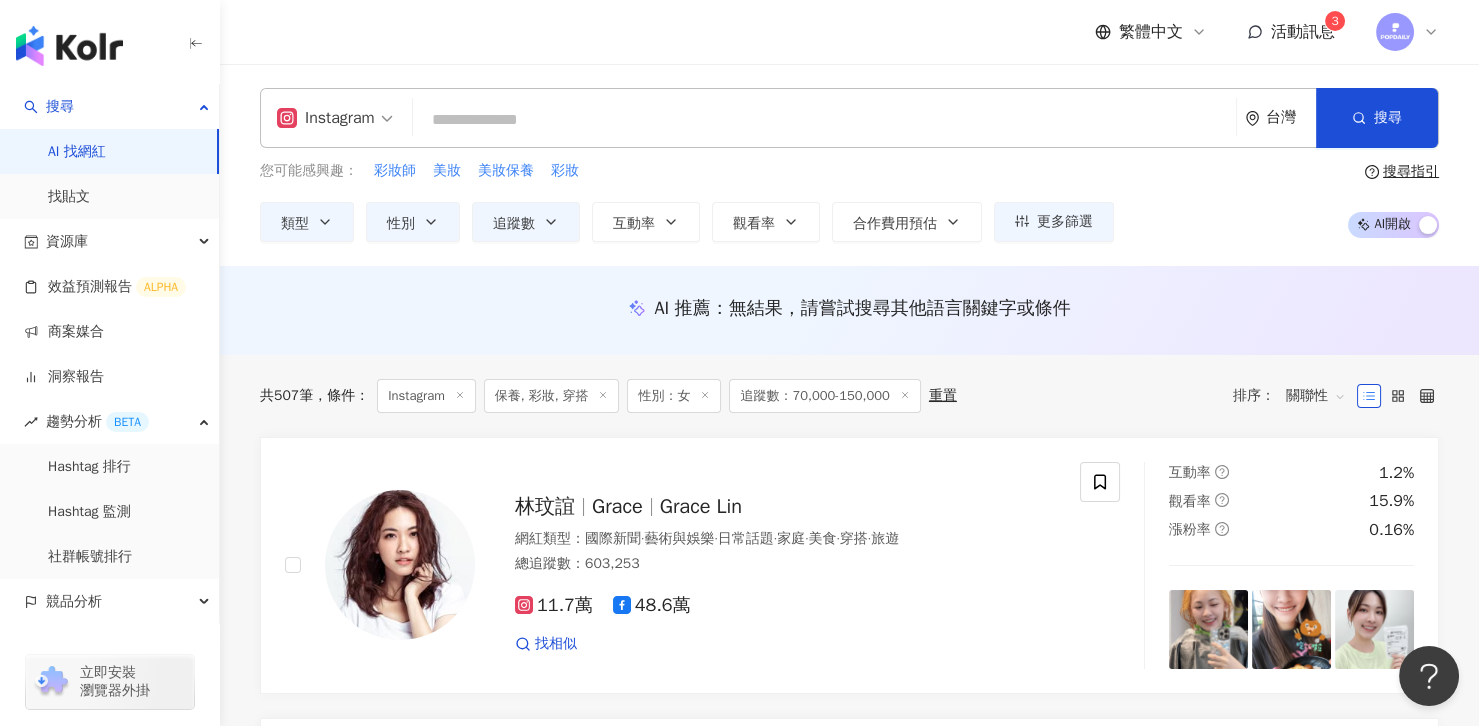 click on "AI 推薦 ： 無結果，請嘗試搜尋其他語言關鍵字或條件" at bounding box center (849, 308) 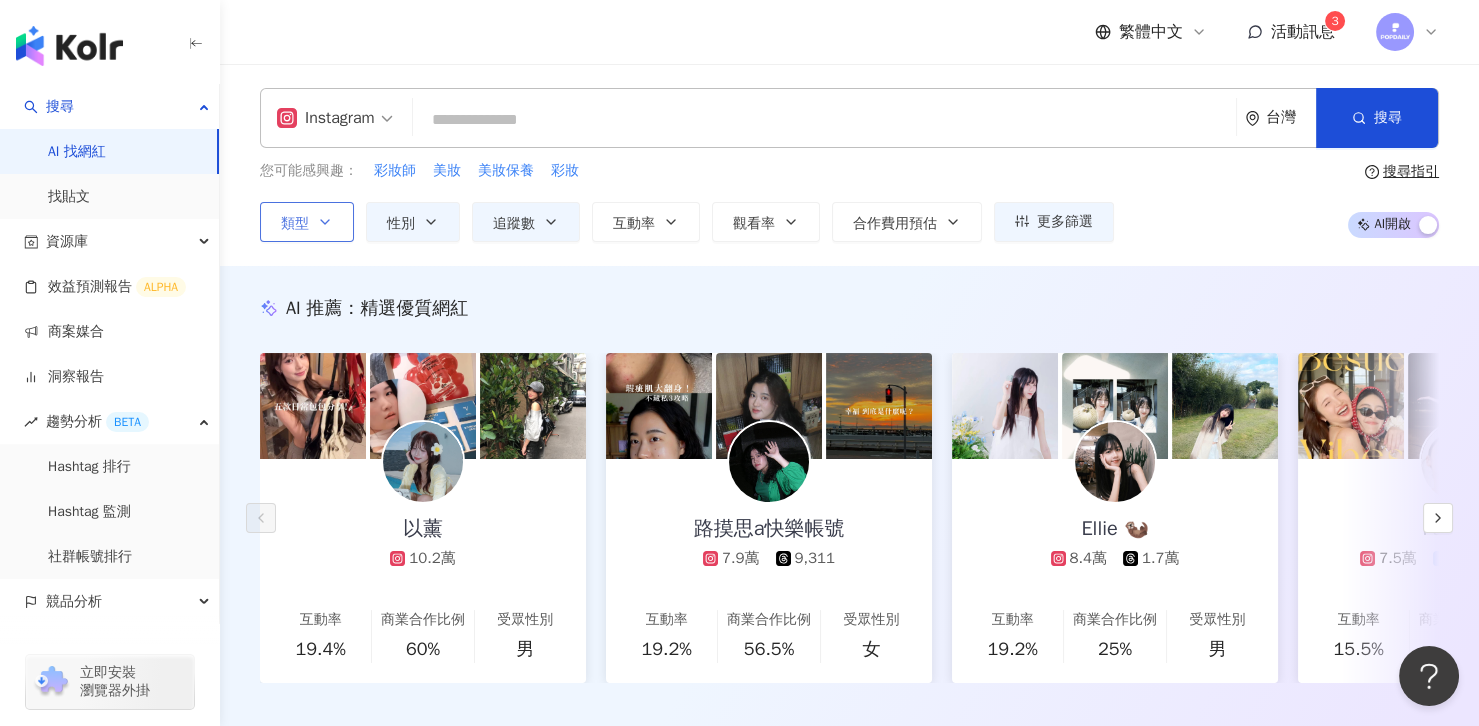 click on "類型" at bounding box center [307, 222] 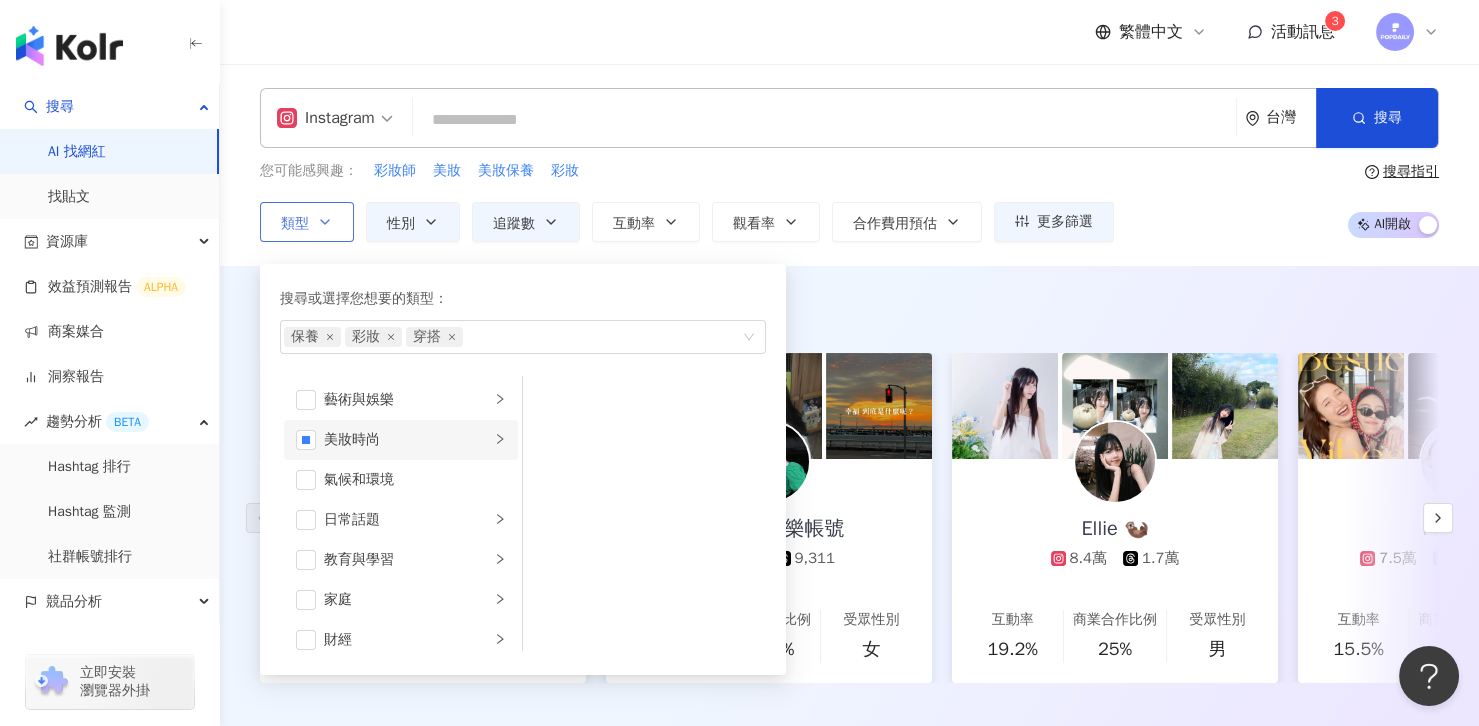 click on "美妝時尚" at bounding box center [407, 440] 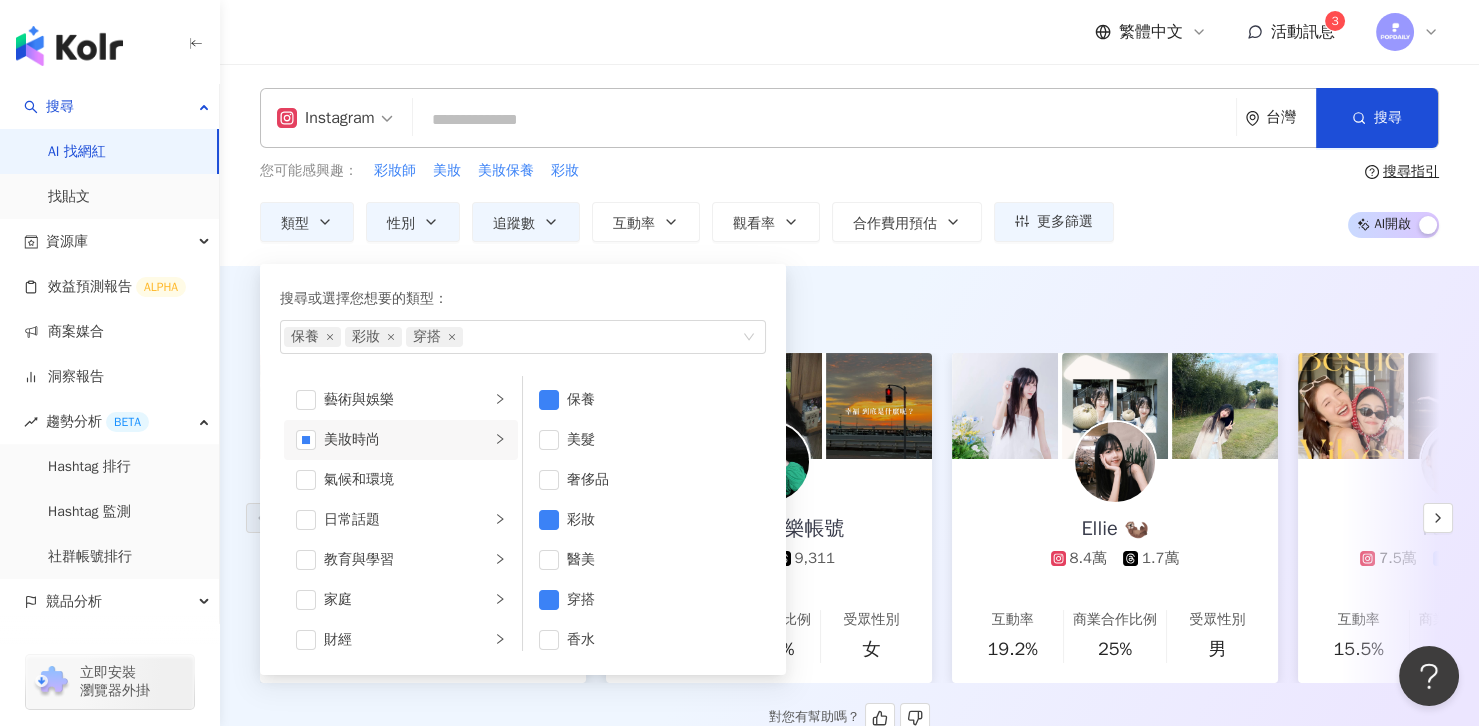 click on "AI 推薦 ： 精選優質網紅" at bounding box center (849, 308) 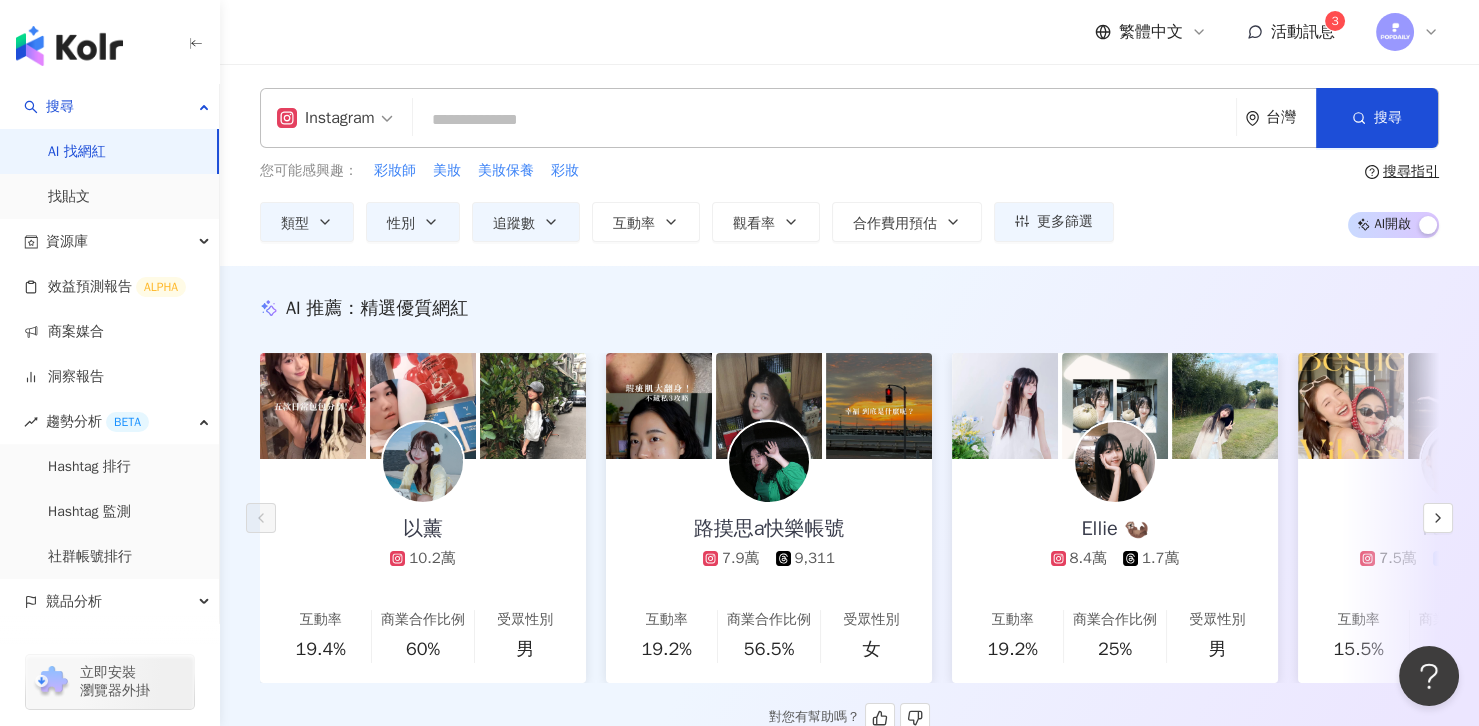 click on "以薰" at bounding box center [423, 529] 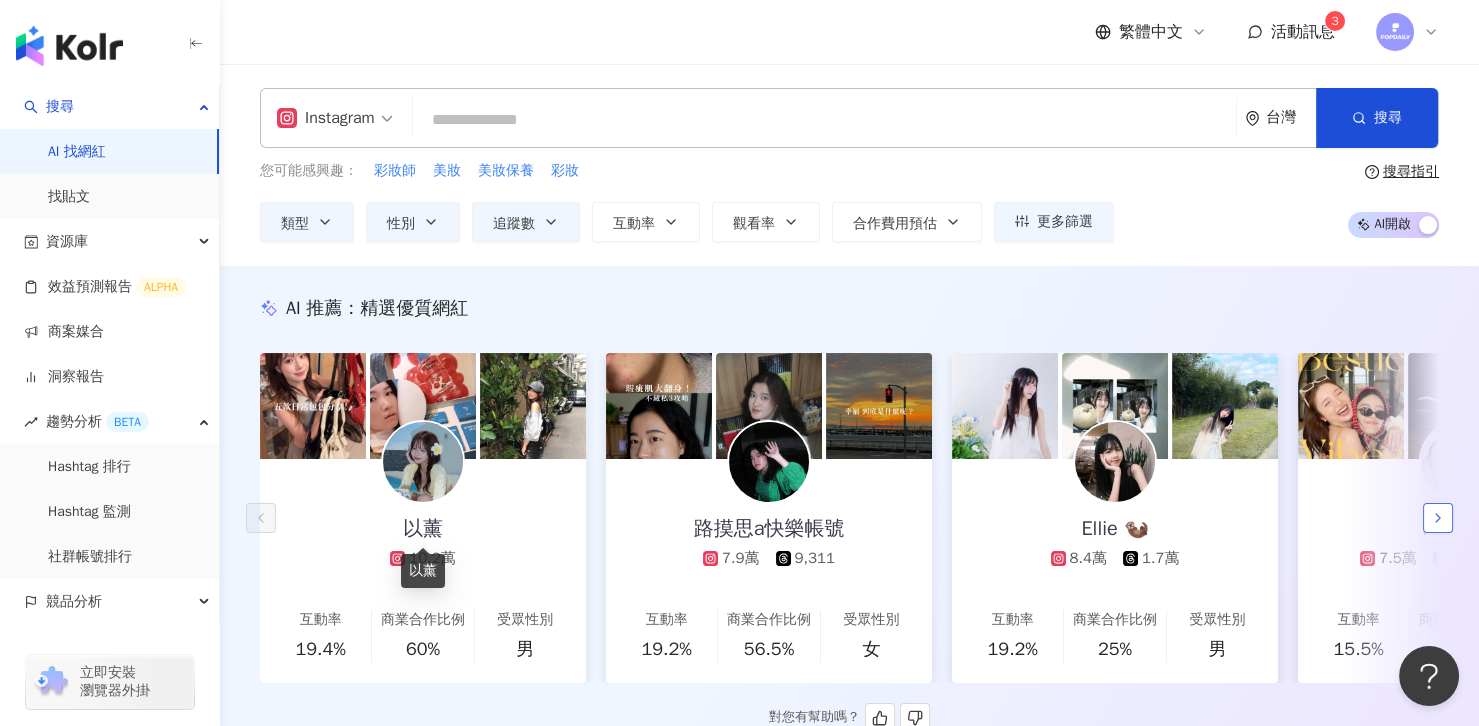 click 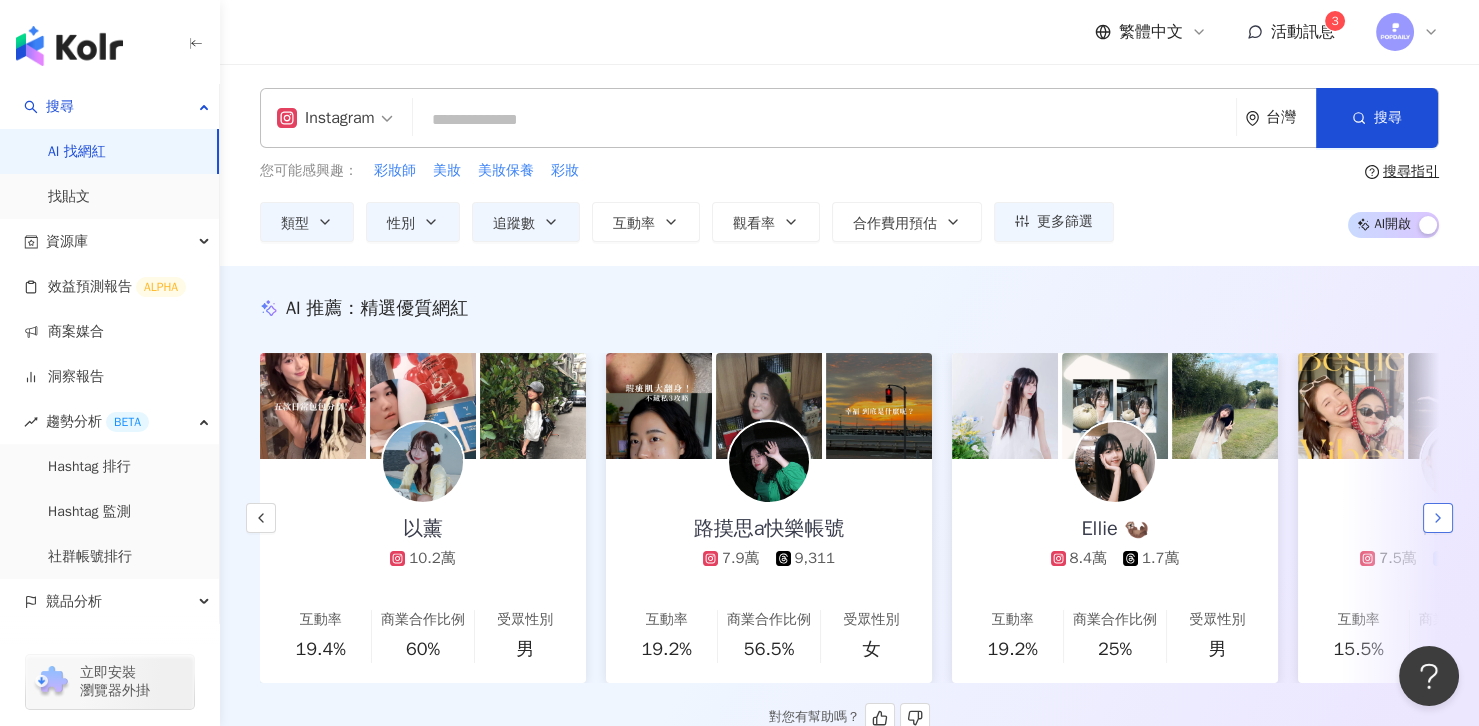 scroll, scrollTop: 0, scrollLeft: 1037, axis: horizontal 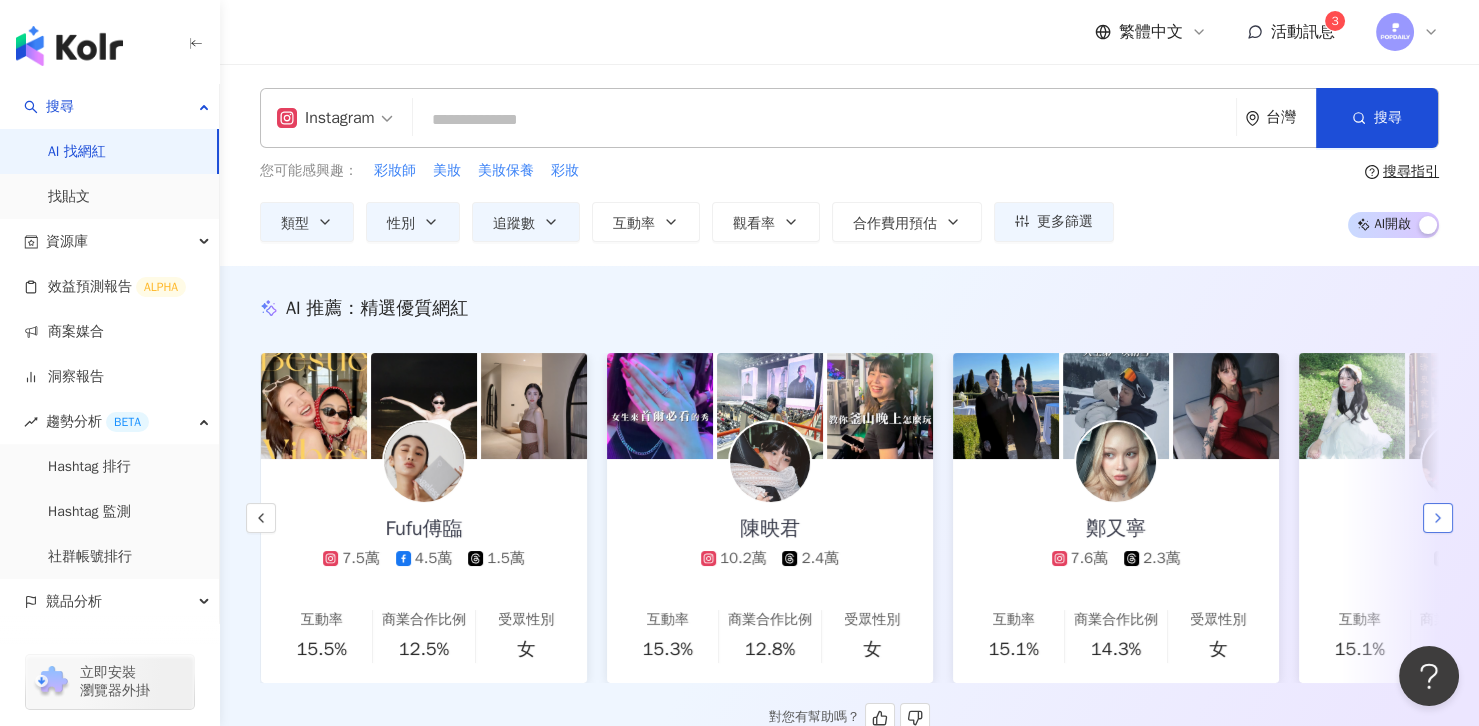 click at bounding box center (1438, 518) 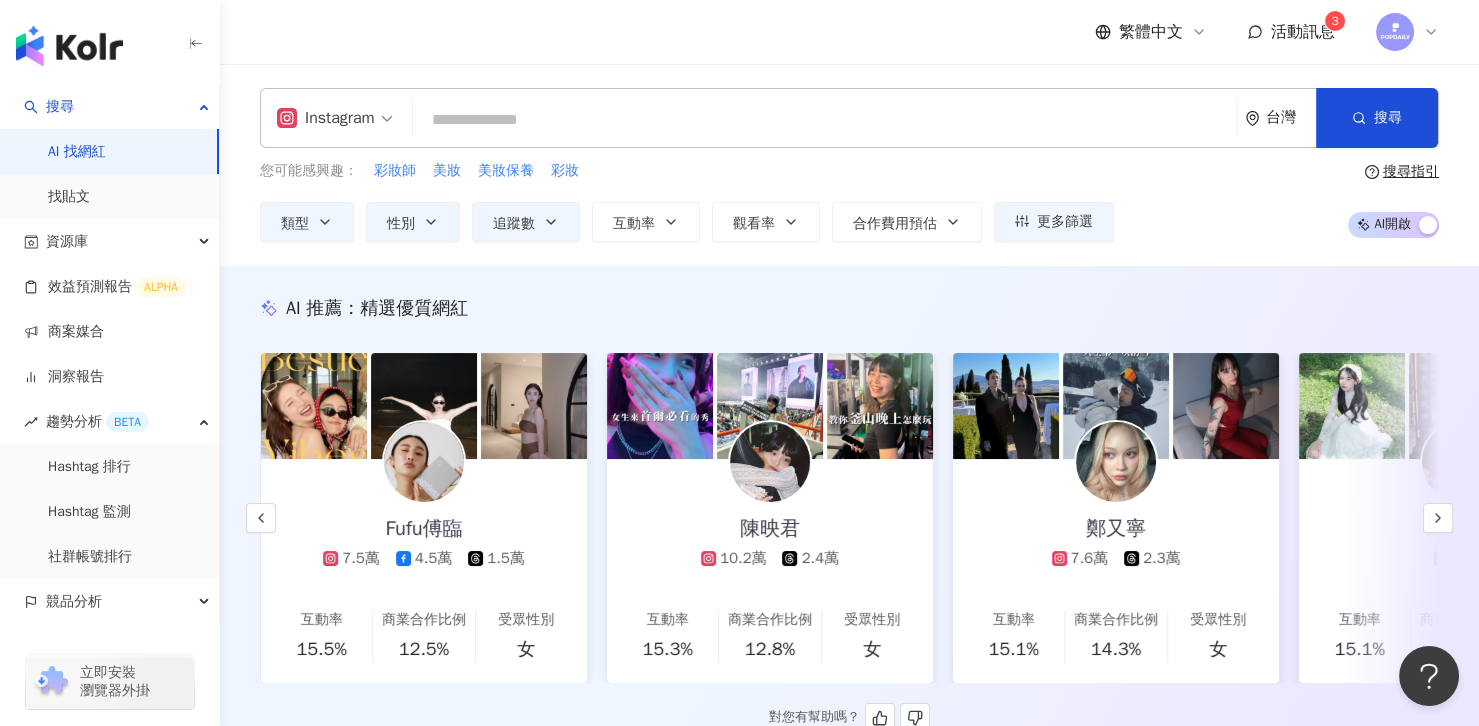 scroll, scrollTop: 0, scrollLeft: 2075, axis: horizontal 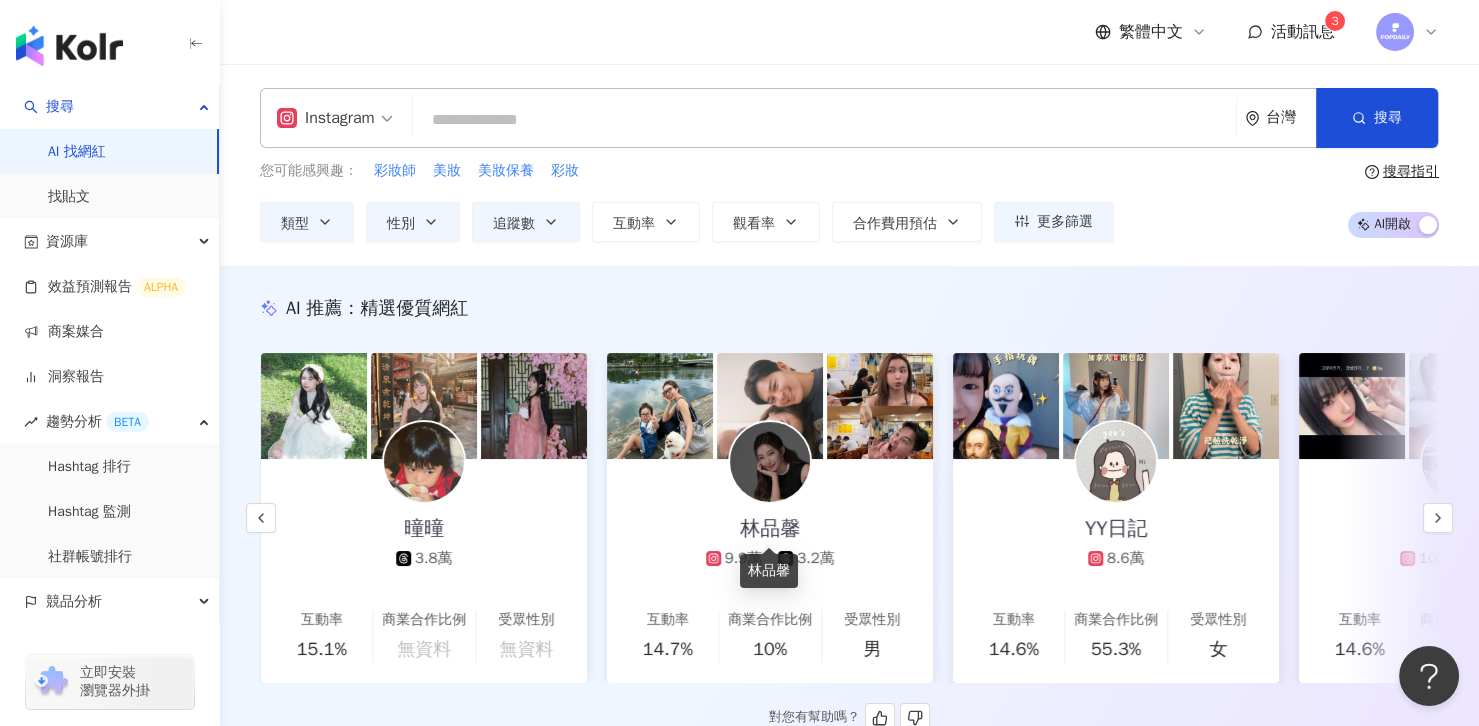 click on "林品馨" at bounding box center [770, 529] 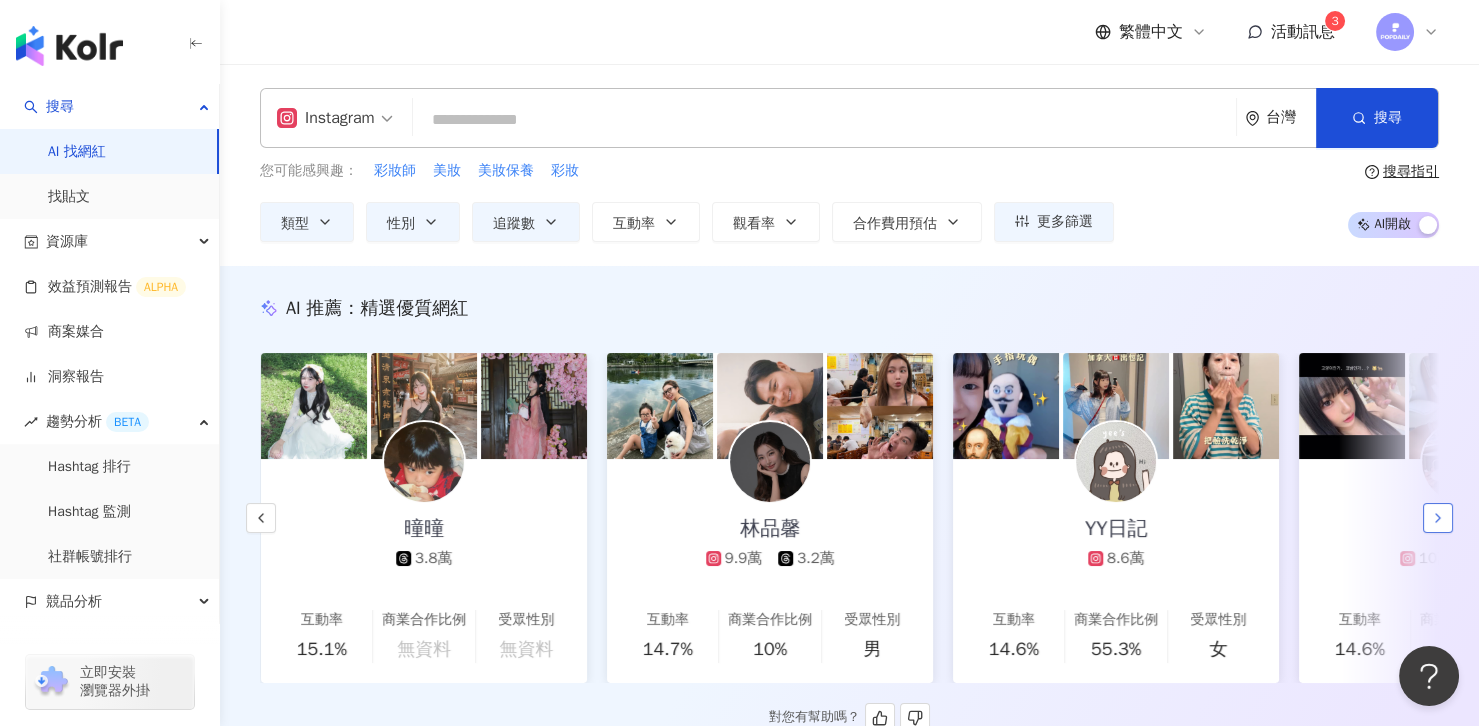 click 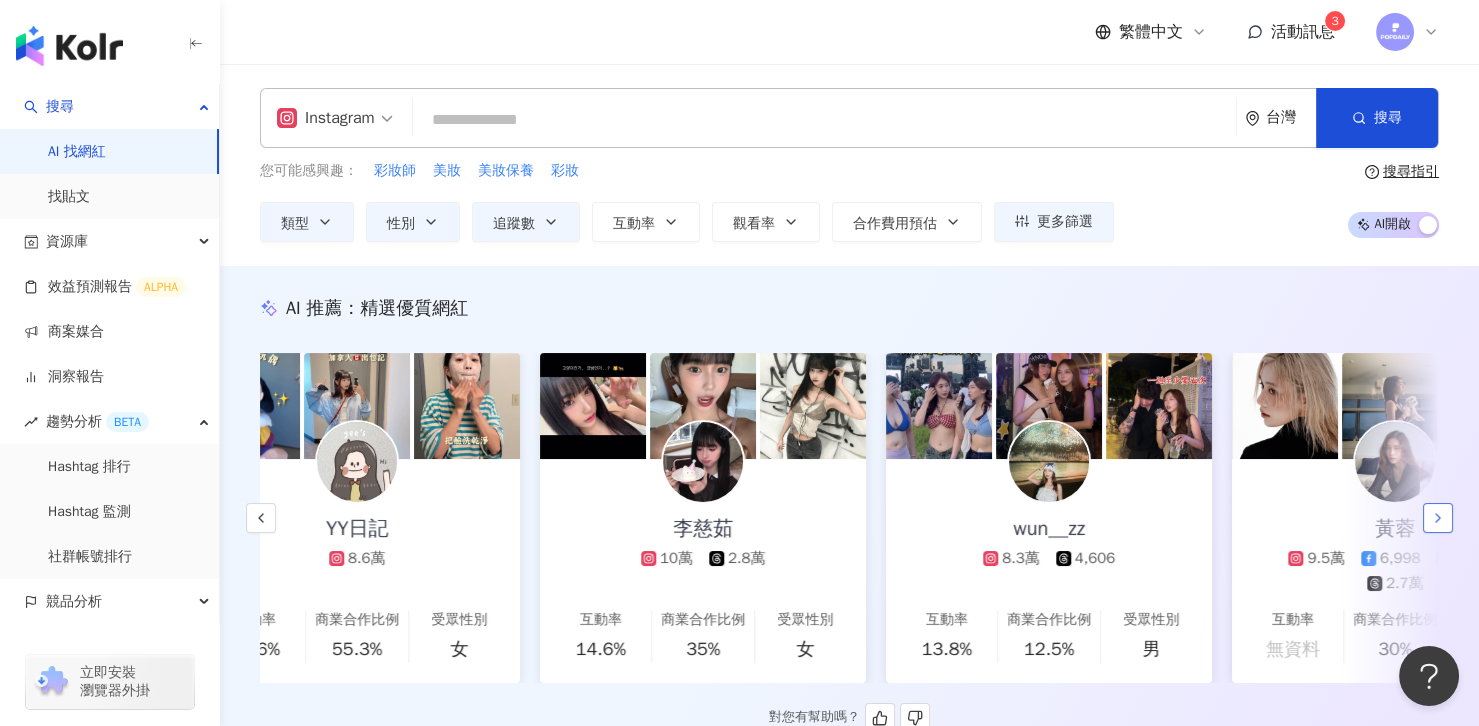 scroll, scrollTop: 0, scrollLeft: 3012, axis: horizontal 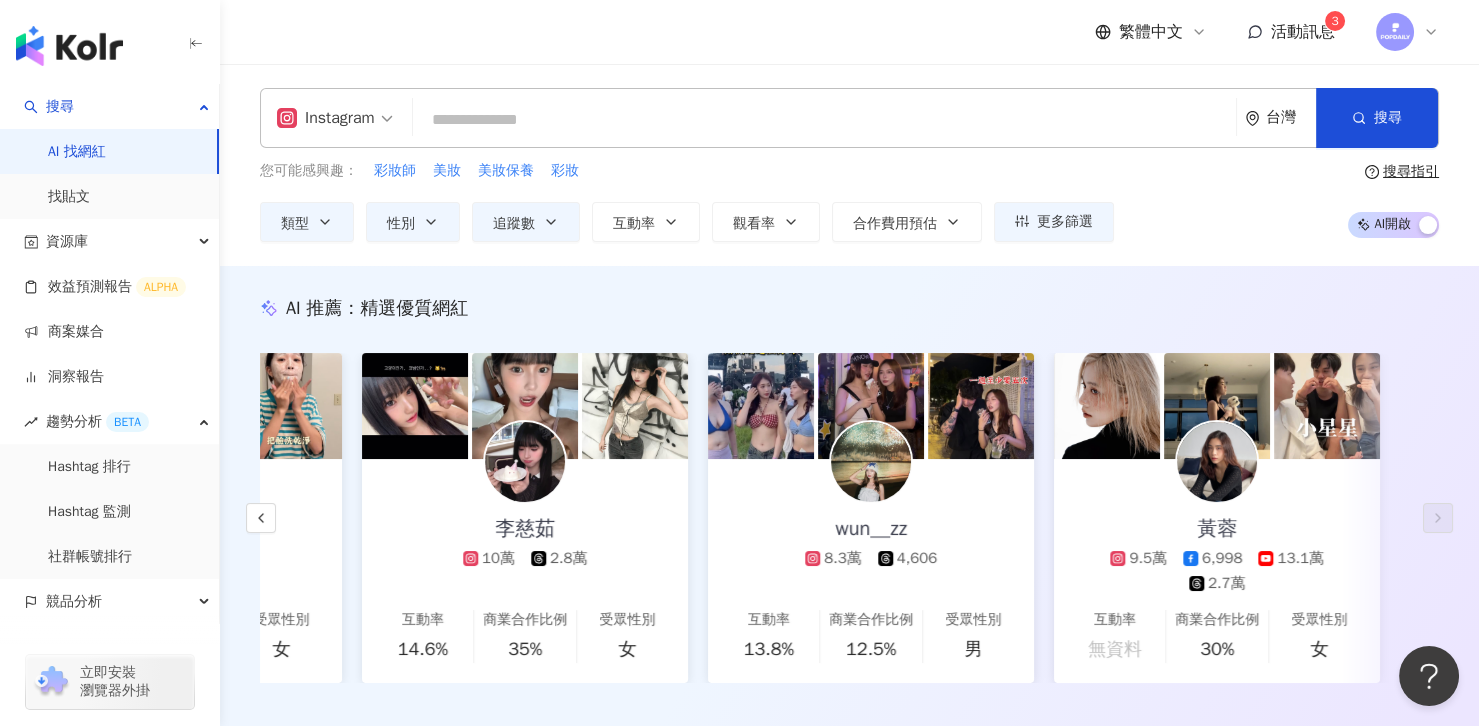 click on "李慈茹" at bounding box center (525, 529) 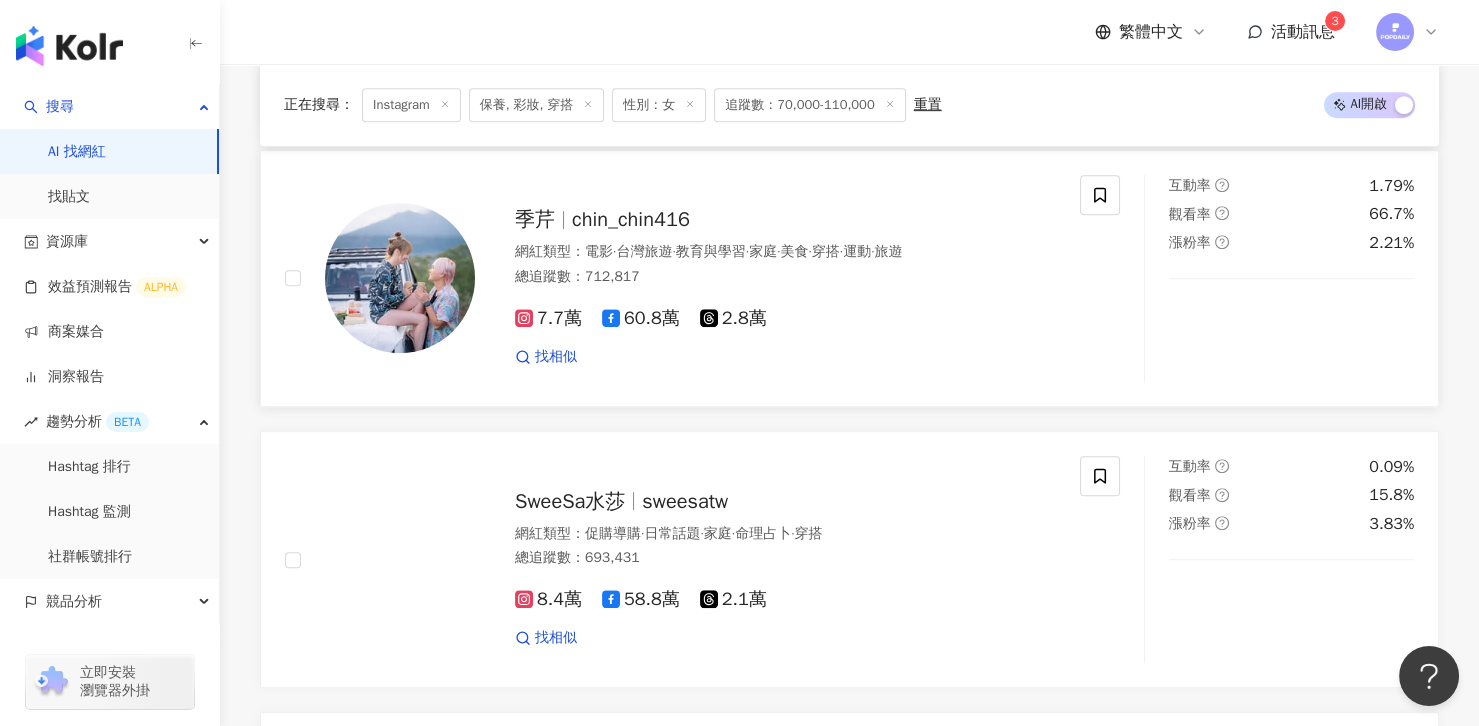 scroll, scrollTop: 1963, scrollLeft: 0, axis: vertical 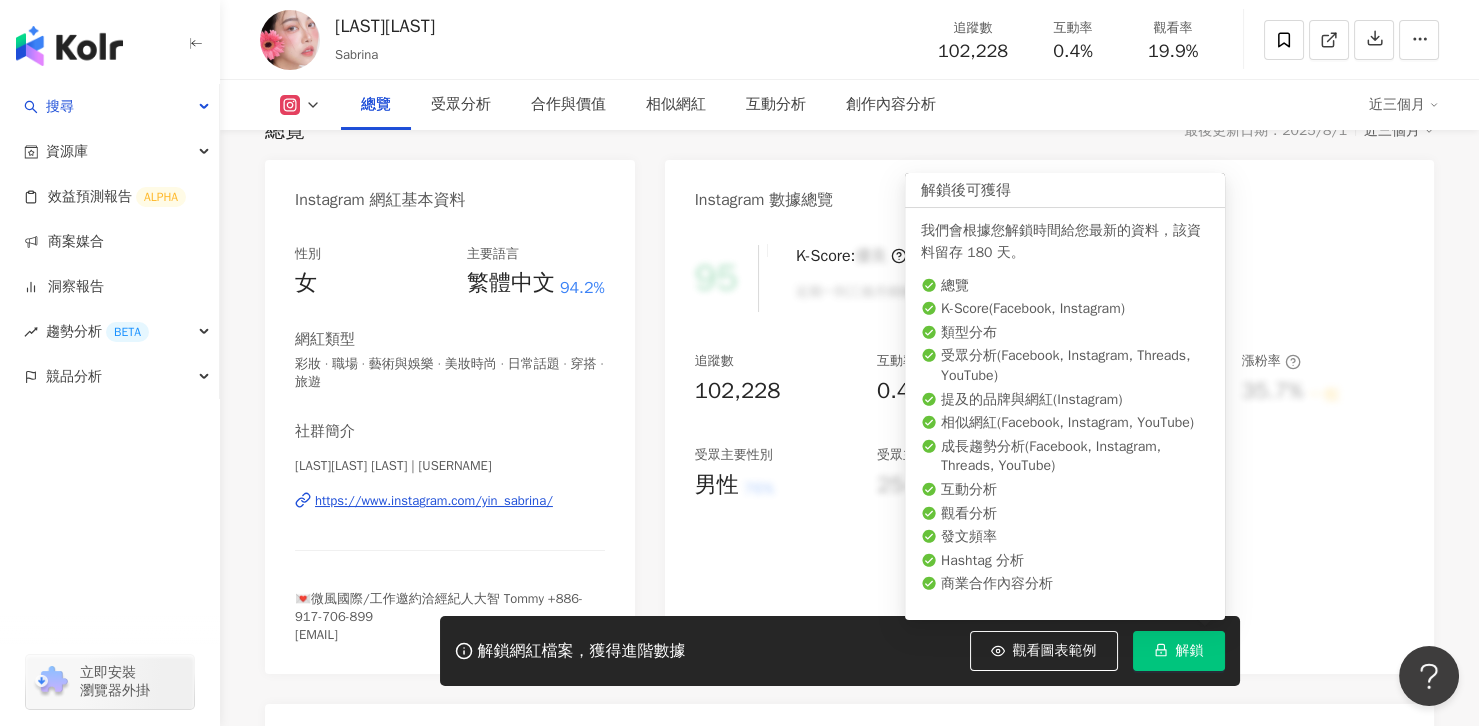 click on "解鎖" at bounding box center (1190, 651) 